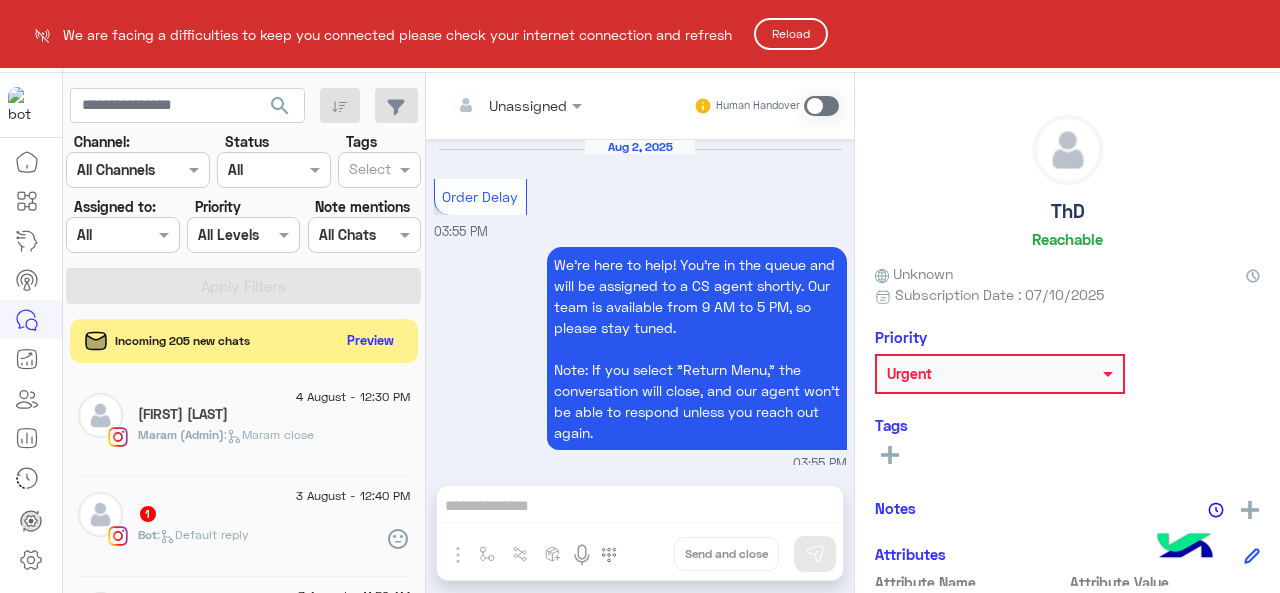 scroll, scrollTop: 0, scrollLeft: 0, axis: both 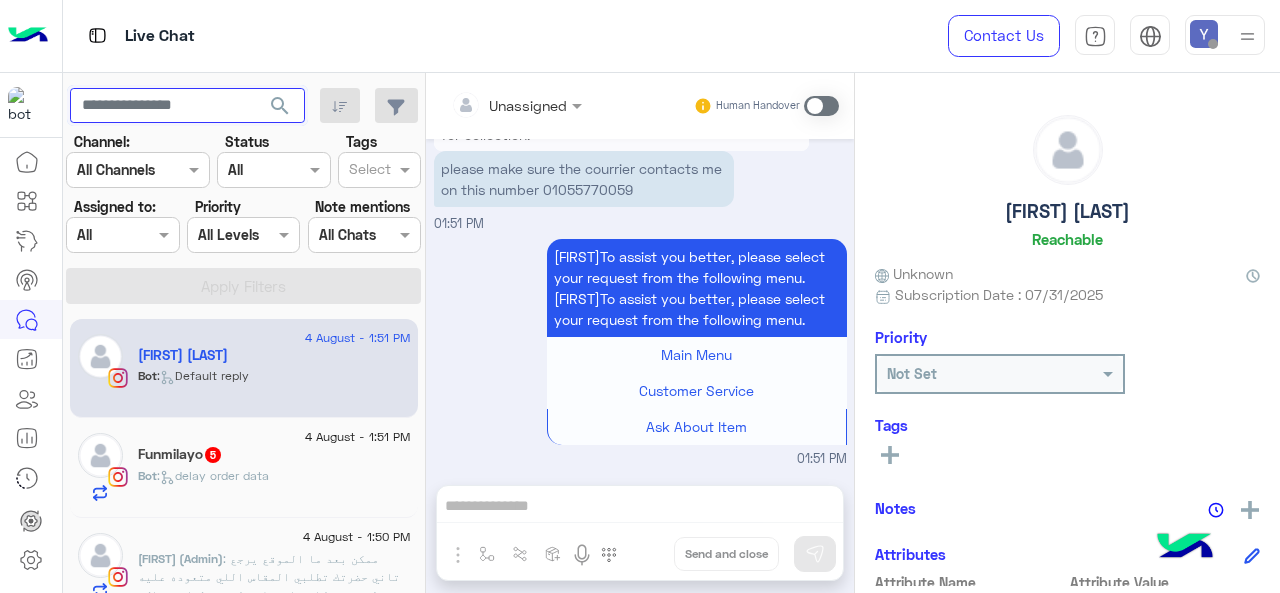 click at bounding box center (187, 106) 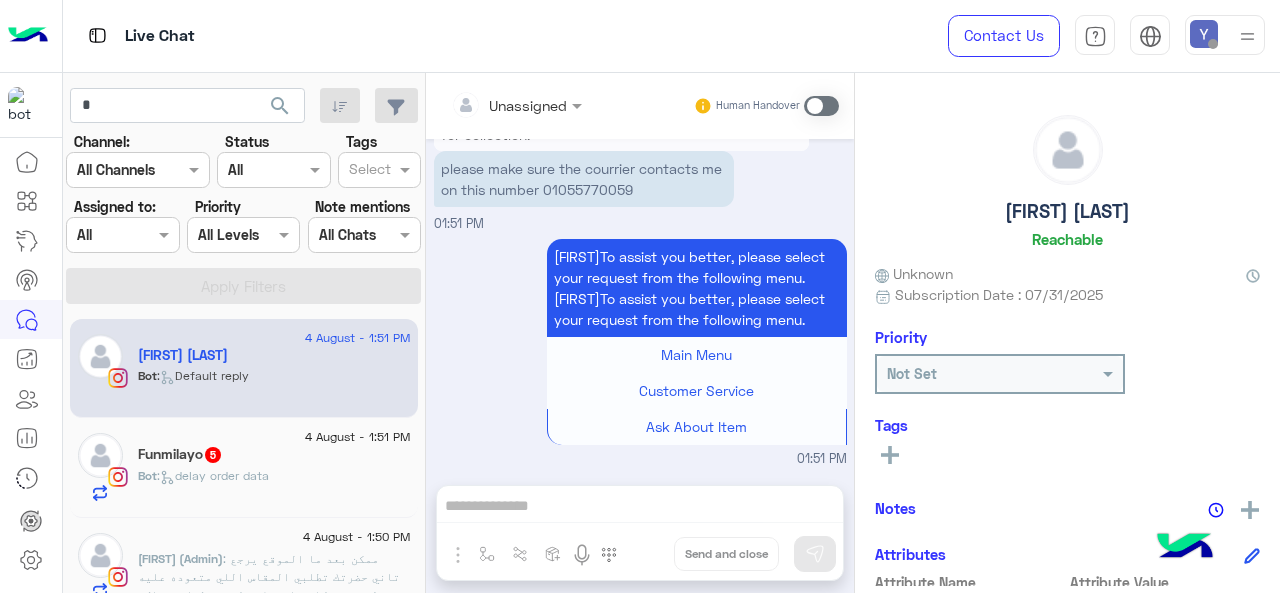 click on "search" 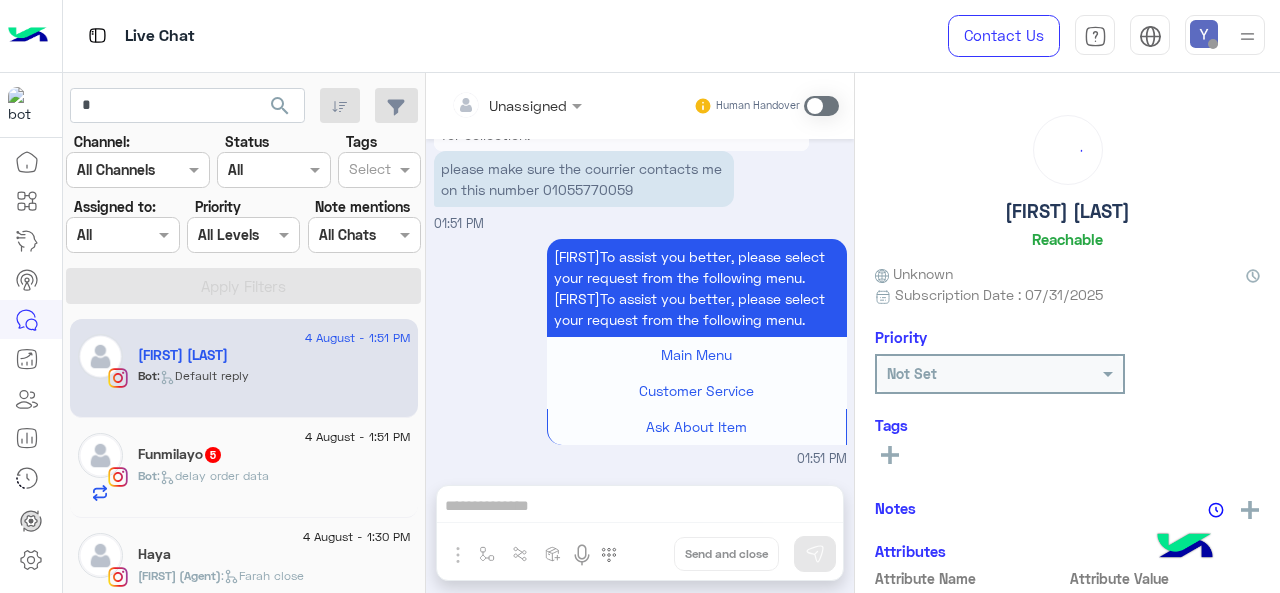 scroll, scrollTop: 1406, scrollLeft: 0, axis: vertical 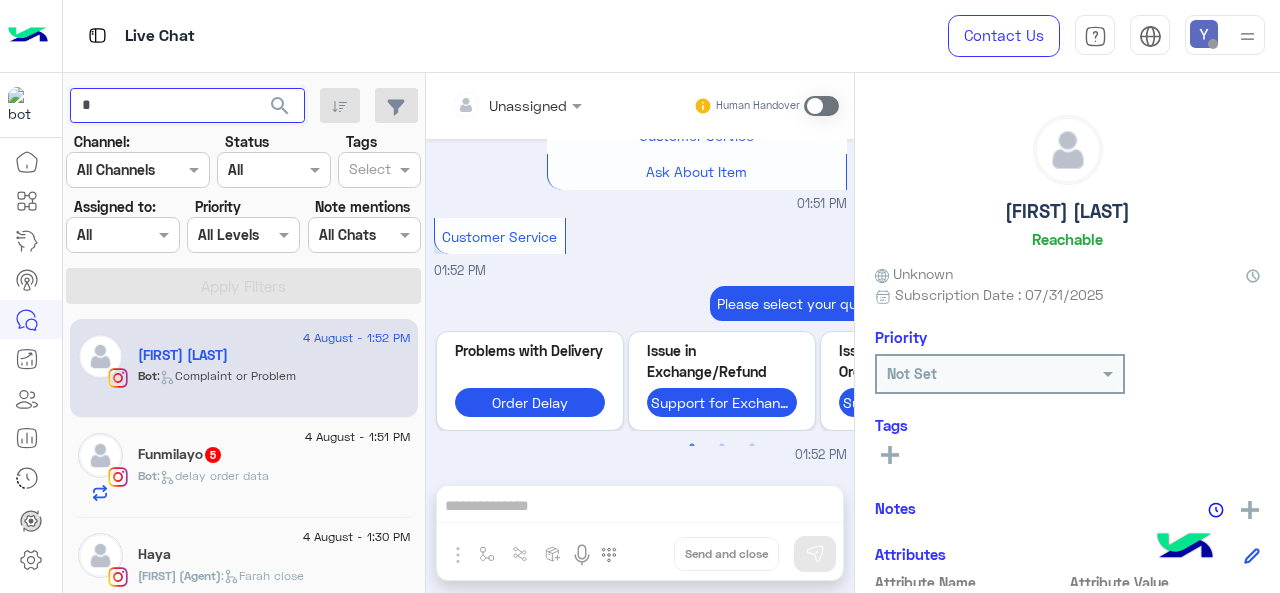 click on "*" at bounding box center [187, 106] 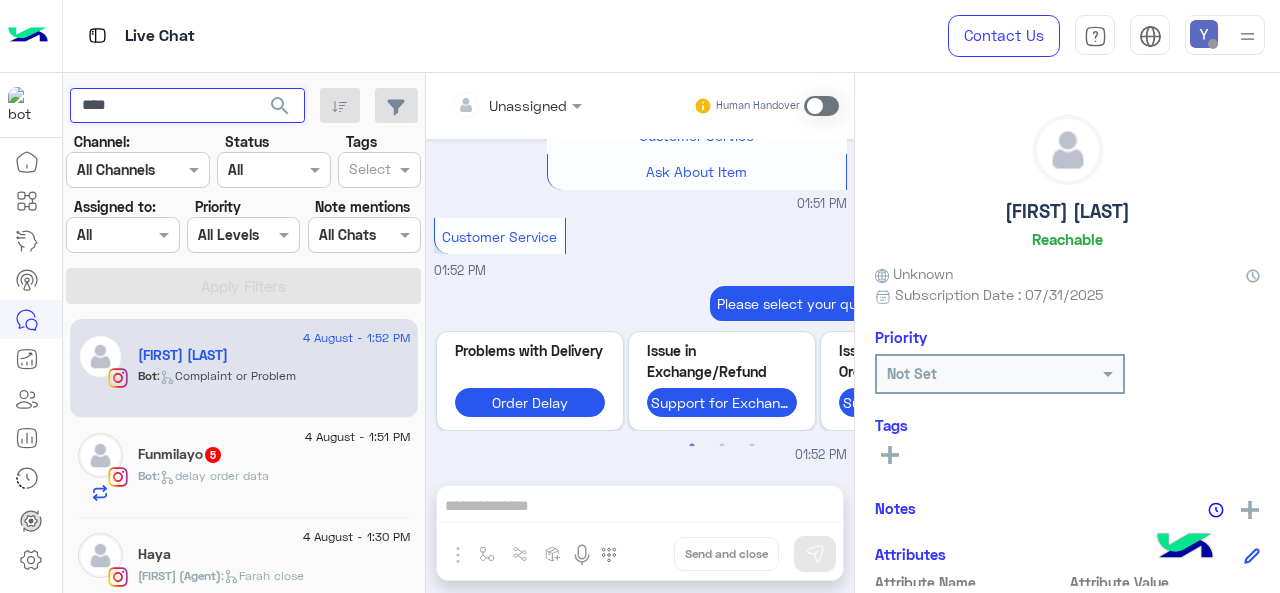 click on "search" 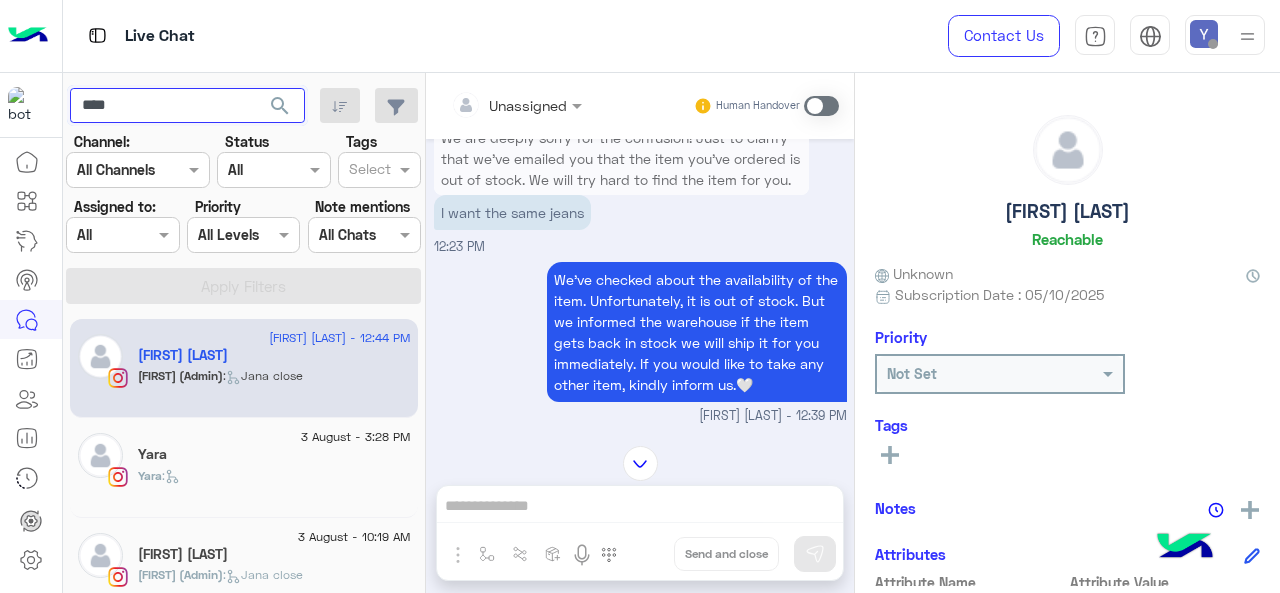 scroll, scrollTop: 658, scrollLeft: 0, axis: vertical 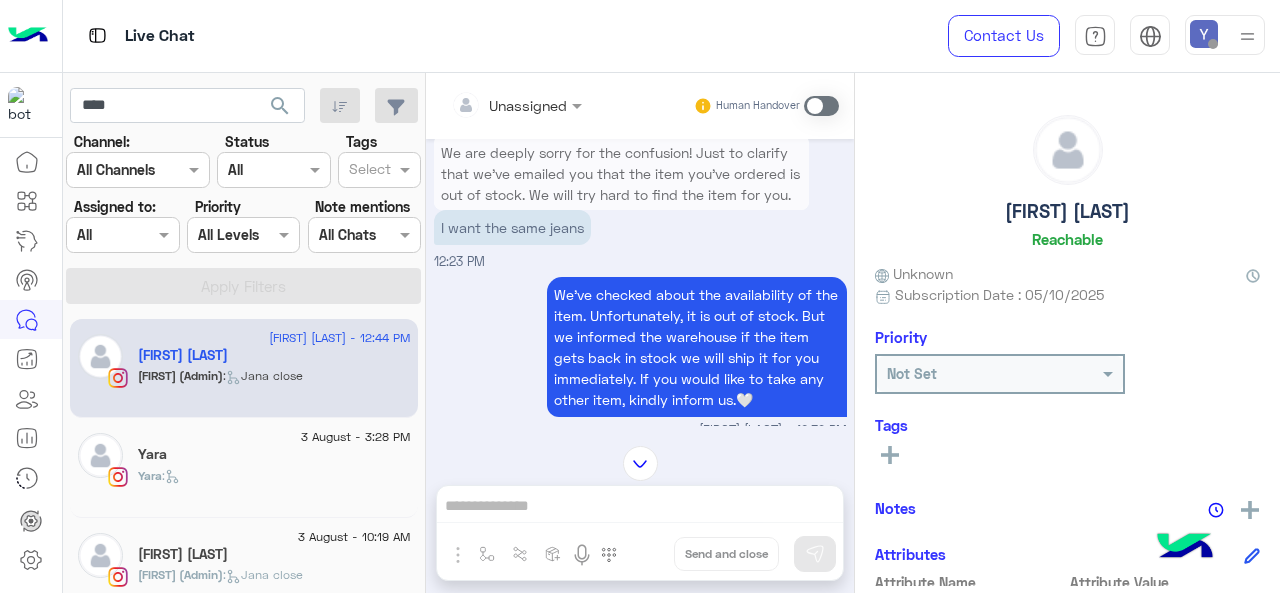 click on "Yara :" 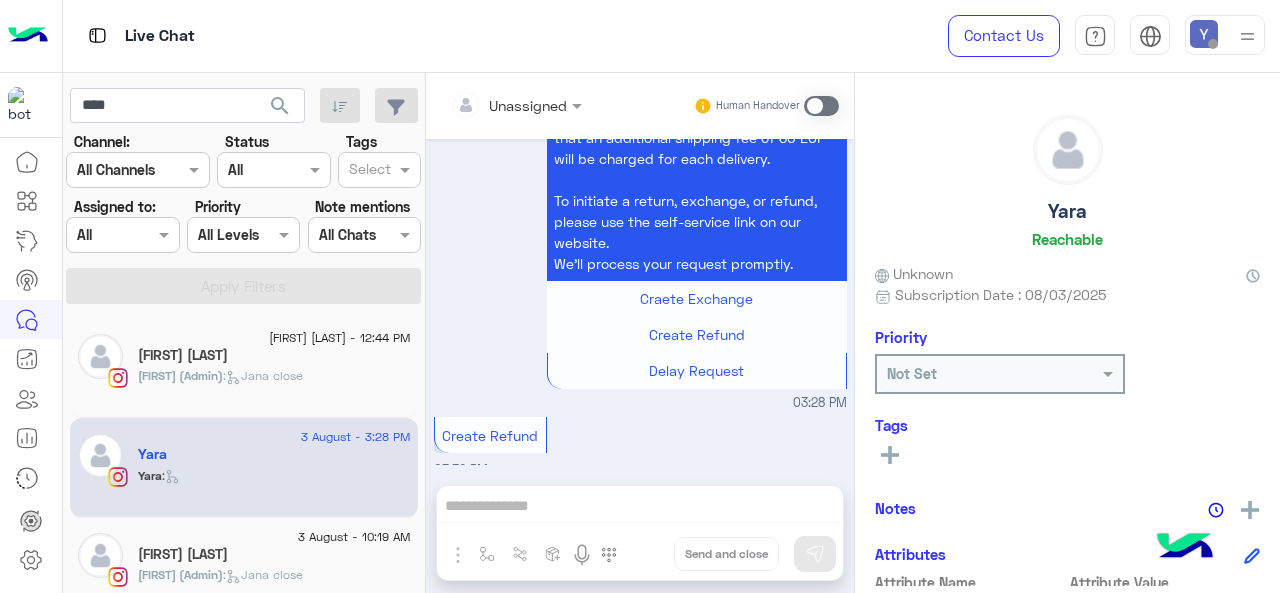 scroll, scrollTop: 1062, scrollLeft: 0, axis: vertical 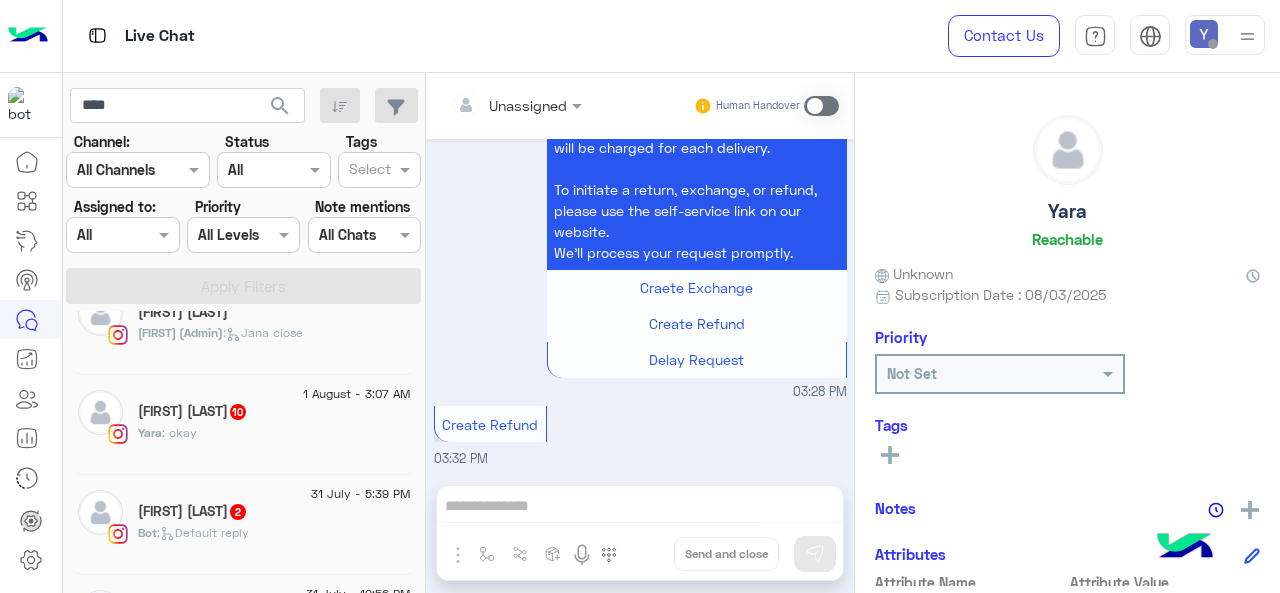 click on "Yara : okay" 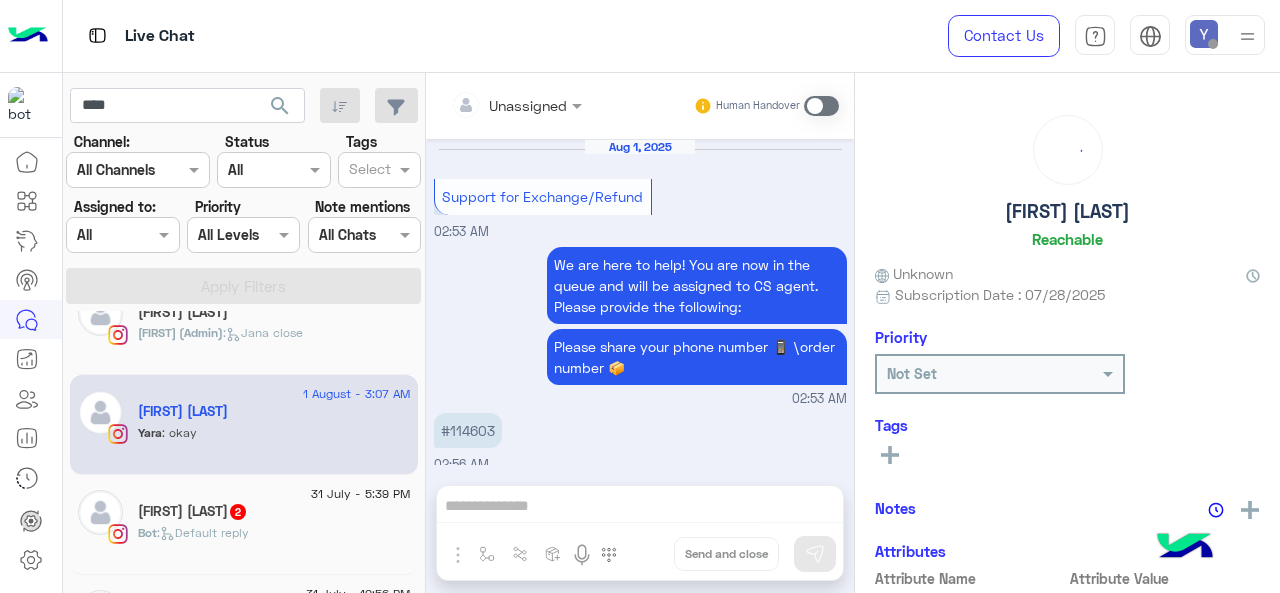 scroll, scrollTop: 680, scrollLeft: 0, axis: vertical 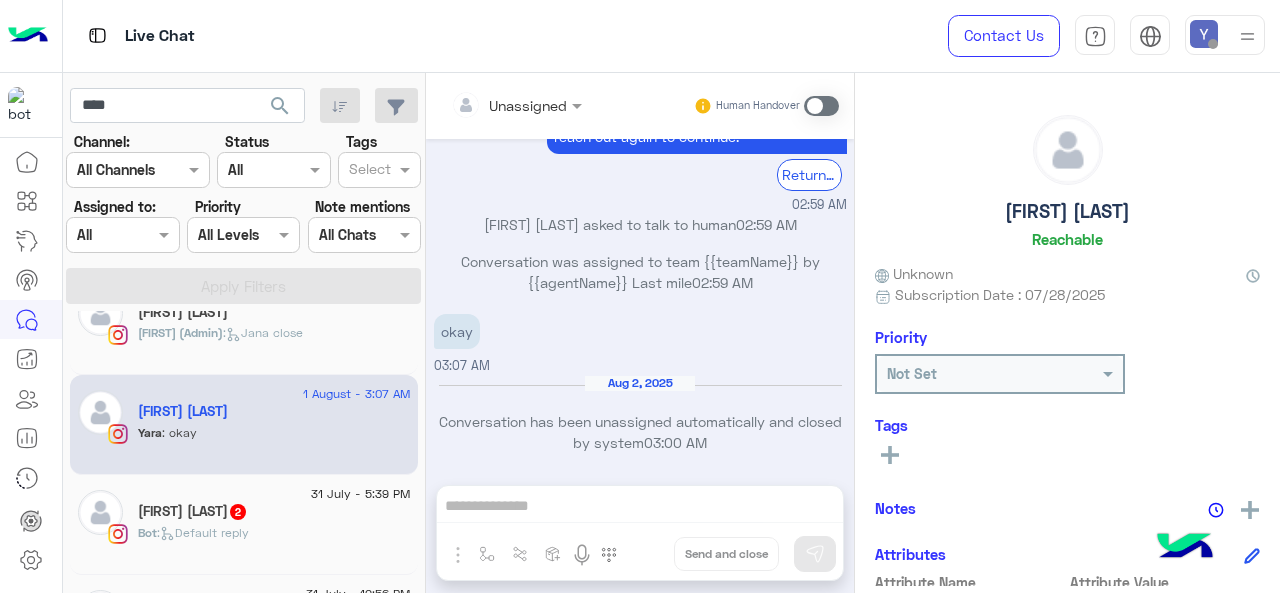 click on "Yara Ahmed  2" 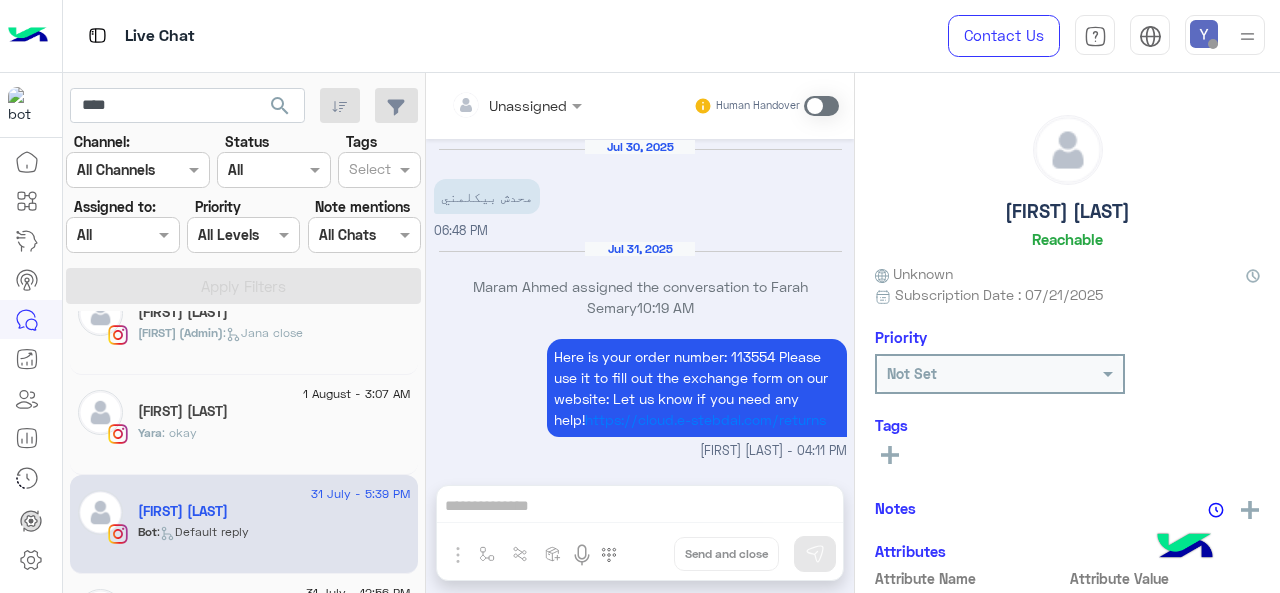 scroll, scrollTop: 936, scrollLeft: 0, axis: vertical 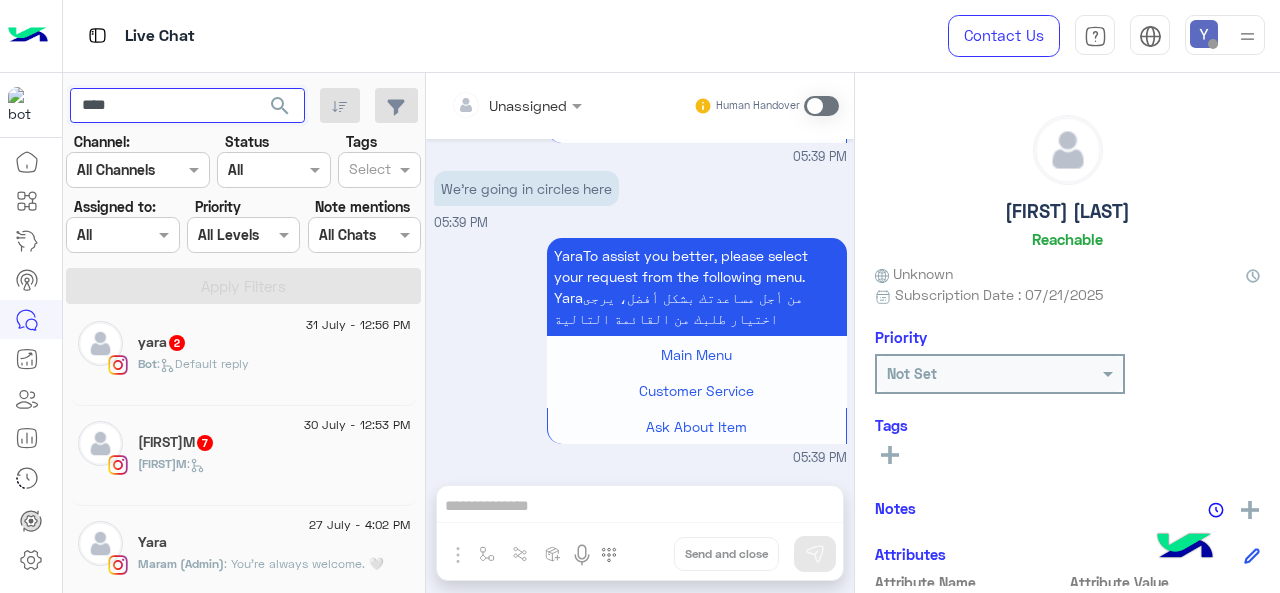 click on "****" at bounding box center [187, 106] 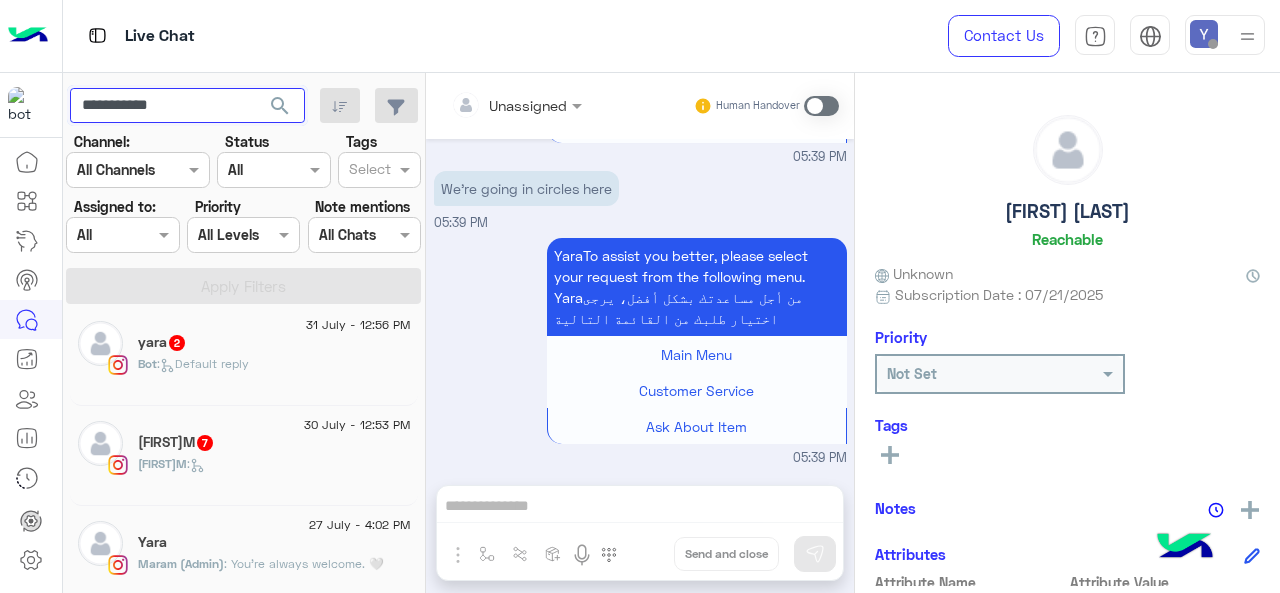 click on "search" 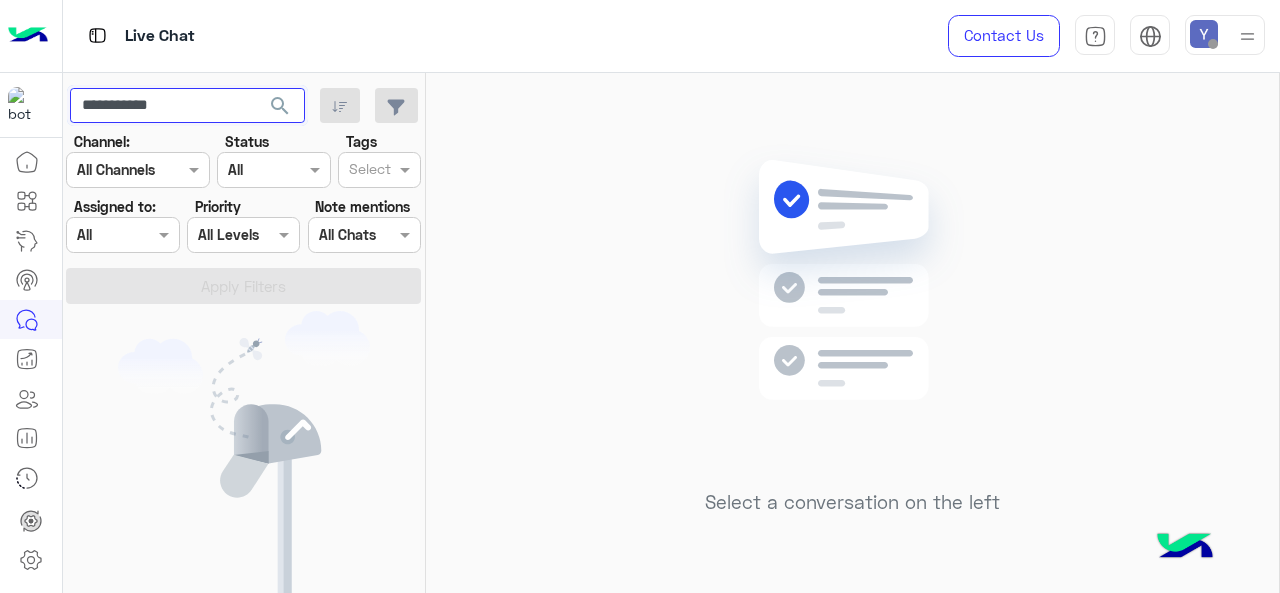 click on "**********" at bounding box center (187, 106) 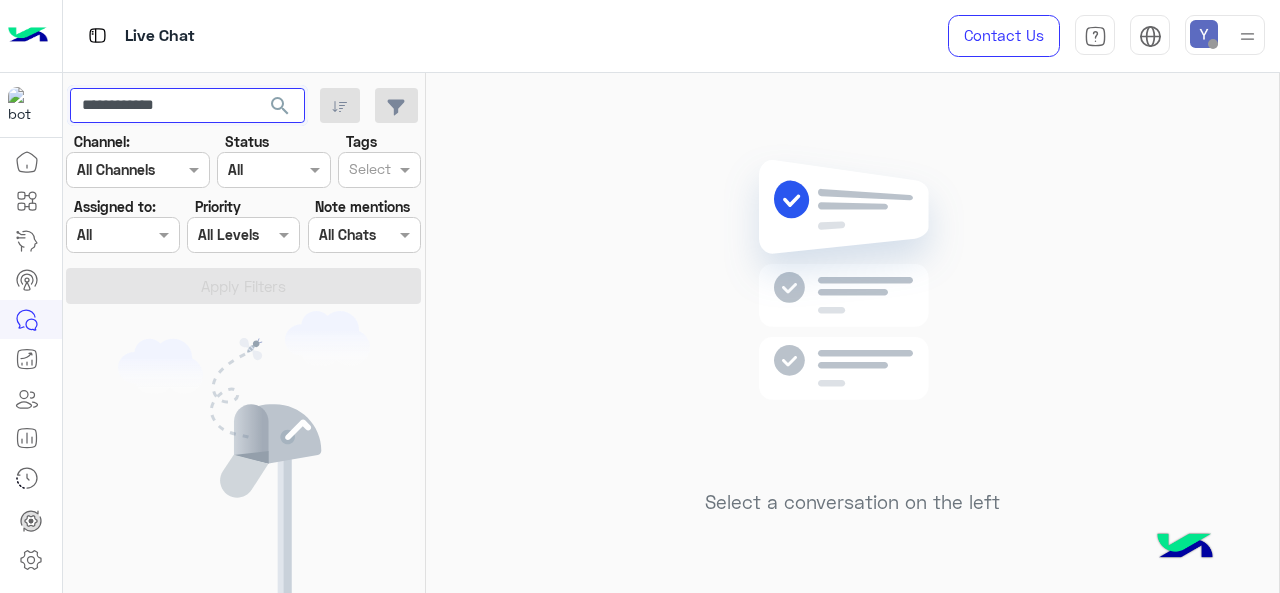 type on "**********" 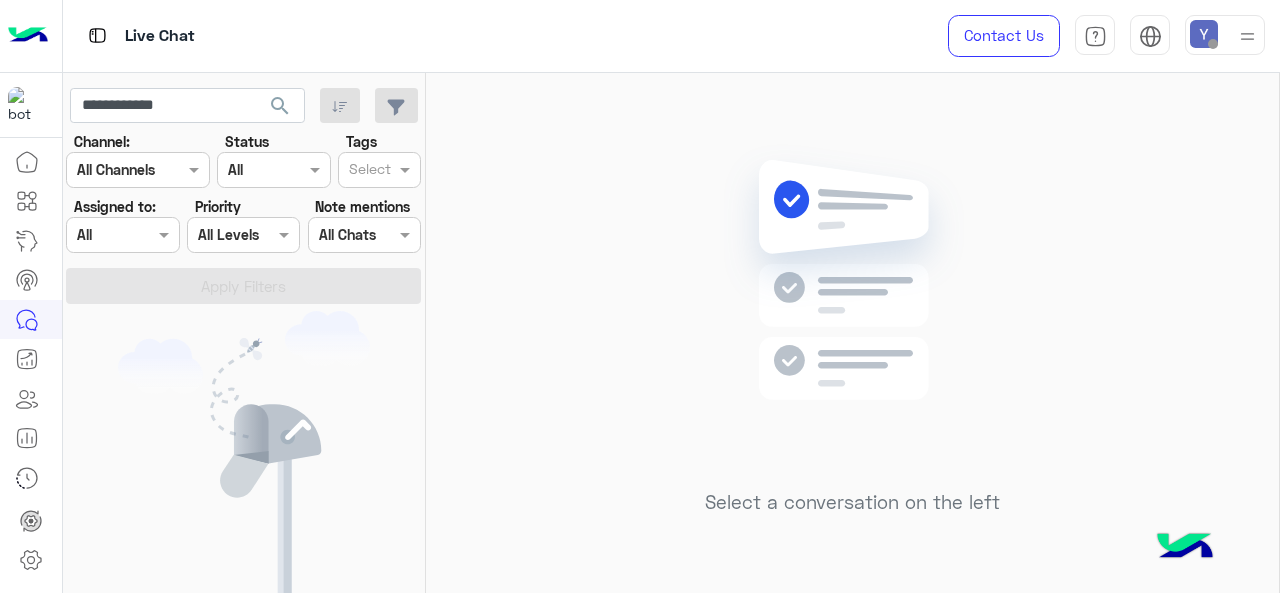 click on "search" 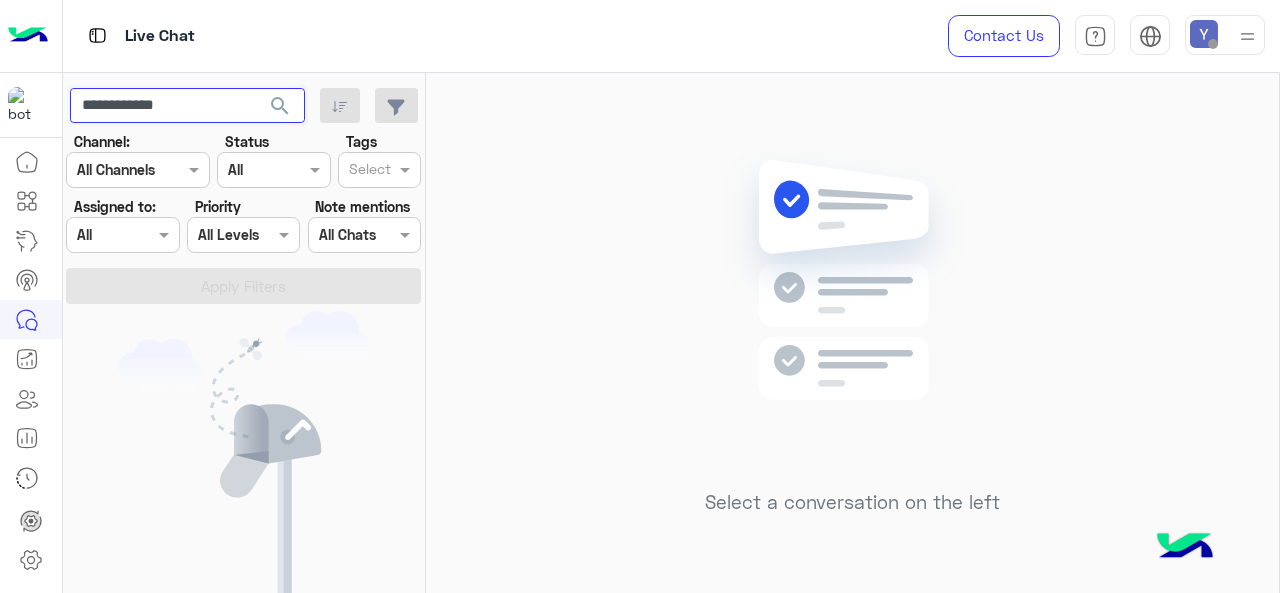 click on "**********" at bounding box center [187, 106] 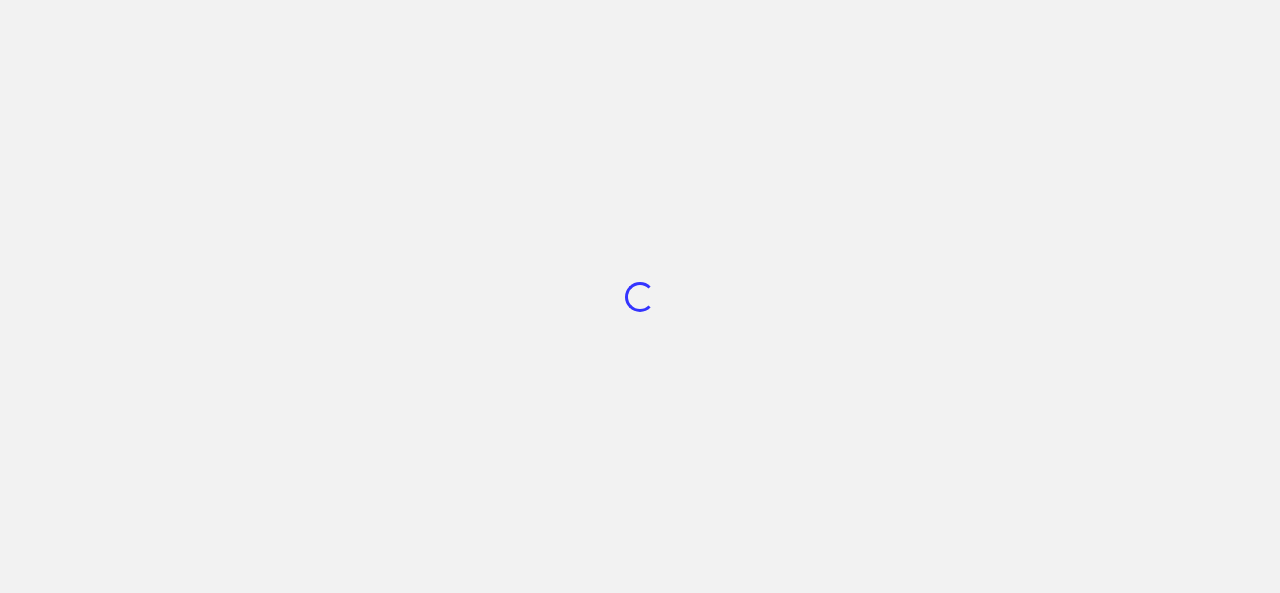 scroll, scrollTop: 0, scrollLeft: 0, axis: both 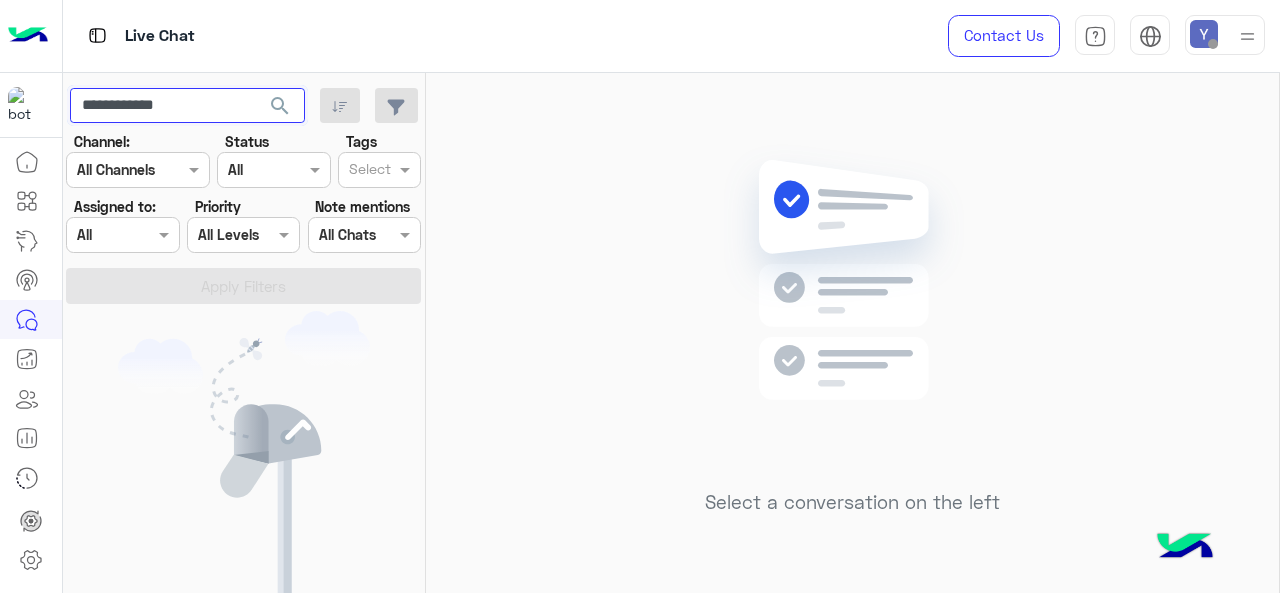 click on "**********" at bounding box center (187, 106) 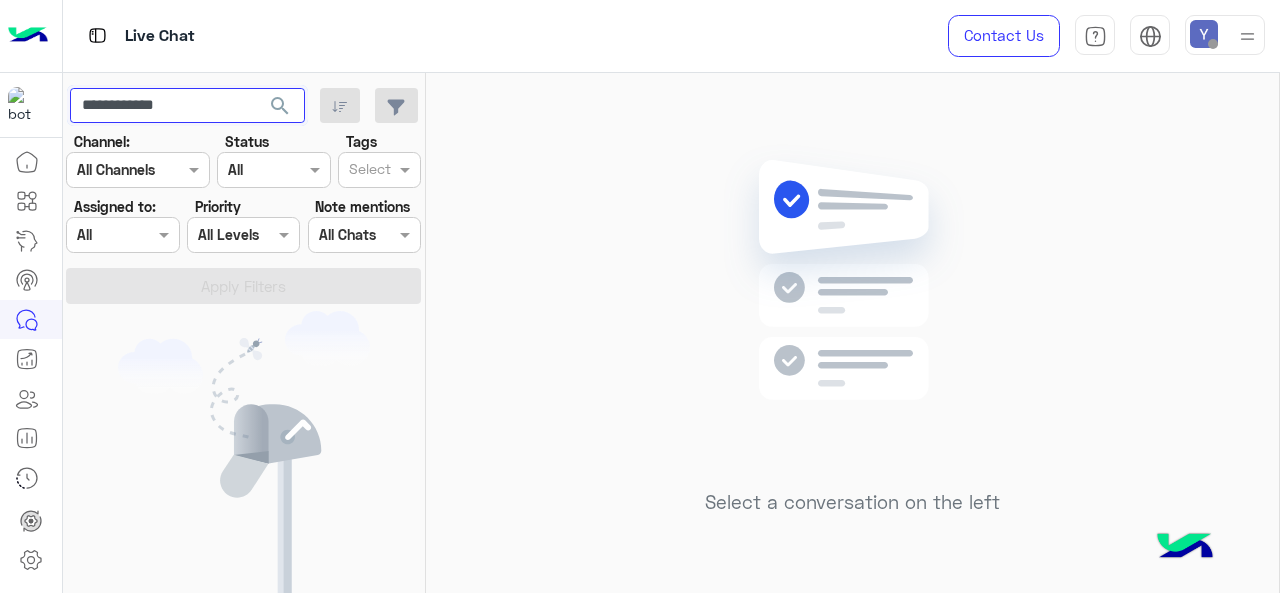 click on "**********" at bounding box center [187, 106] 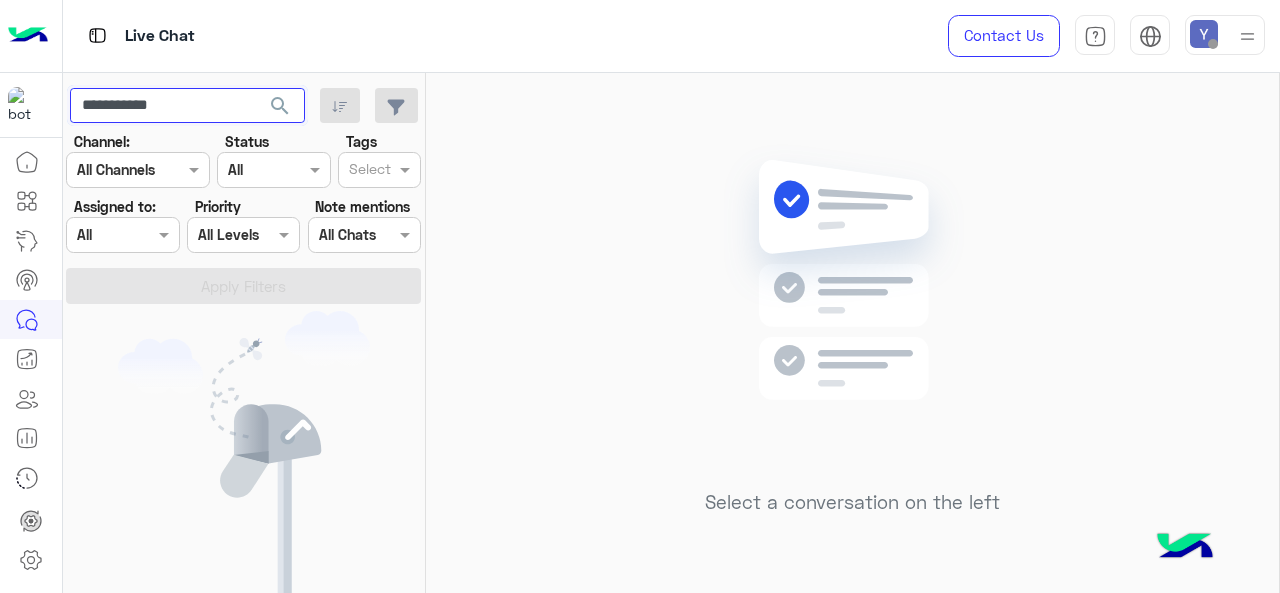 type on "**********" 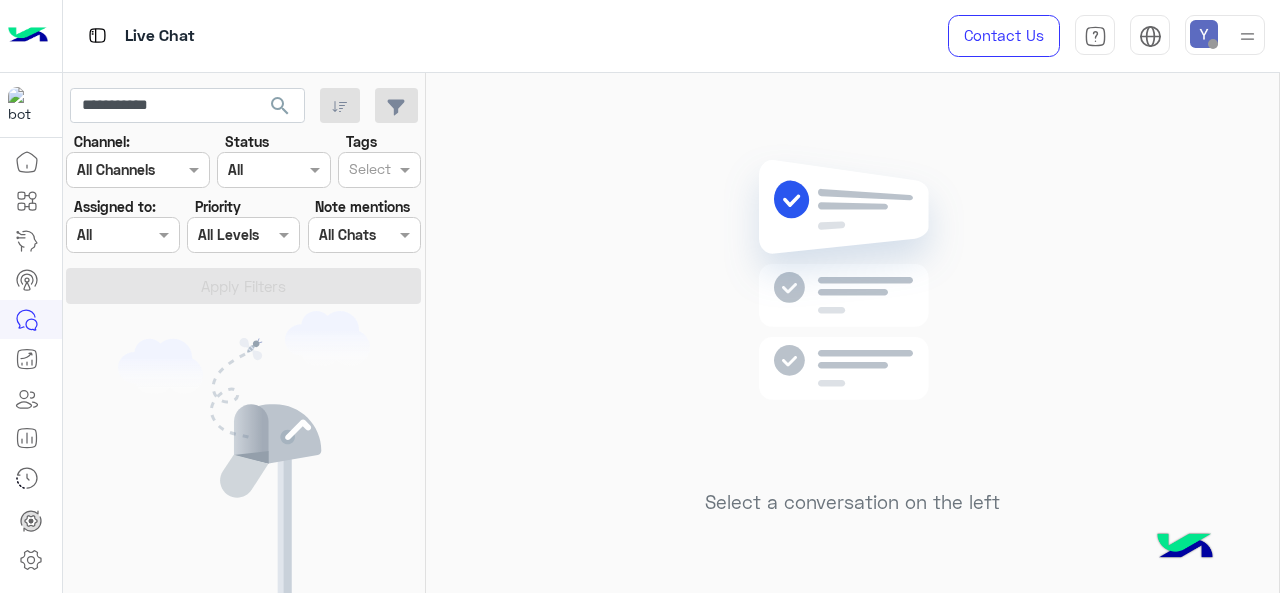 click on "search" 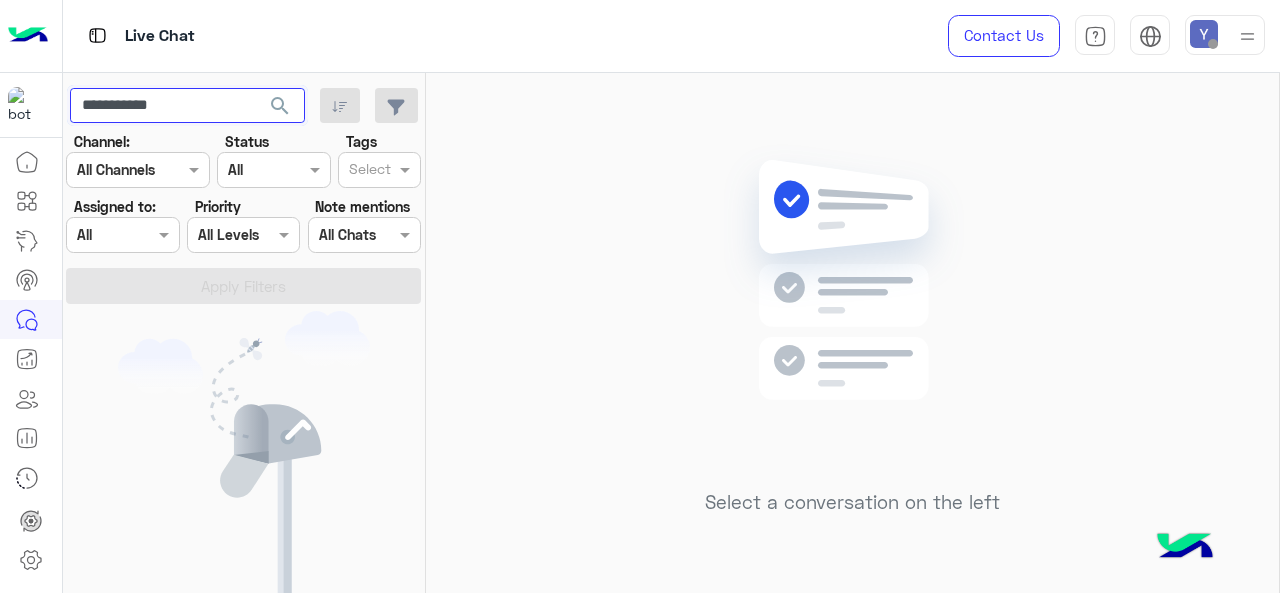 click on "**********" at bounding box center (187, 106) 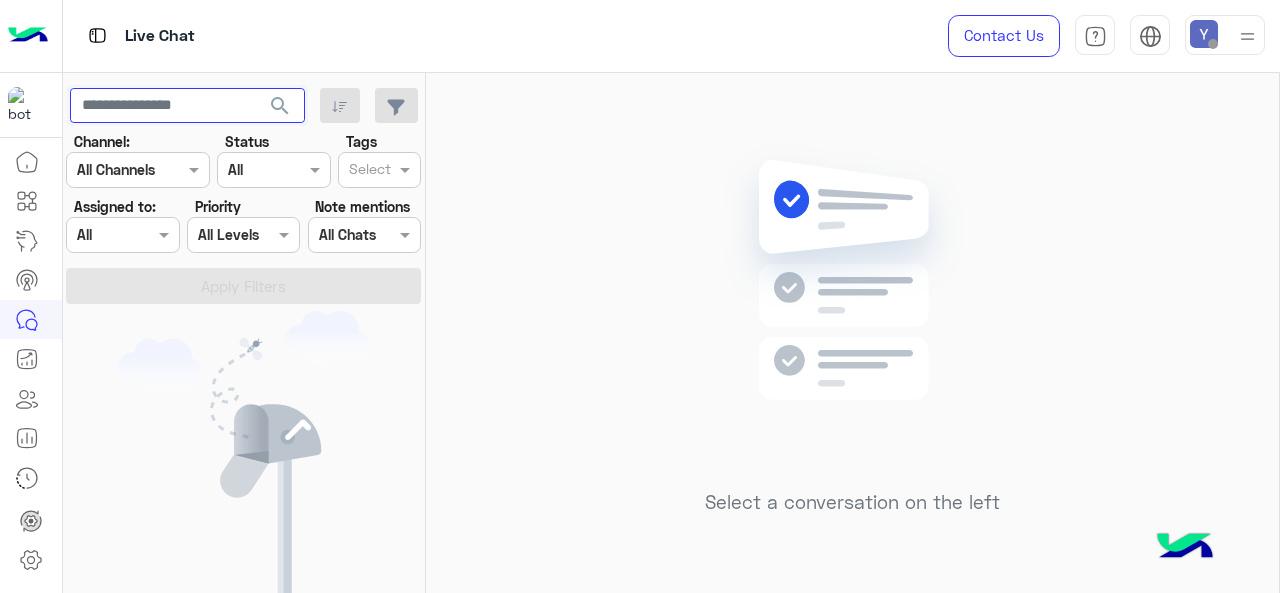 type 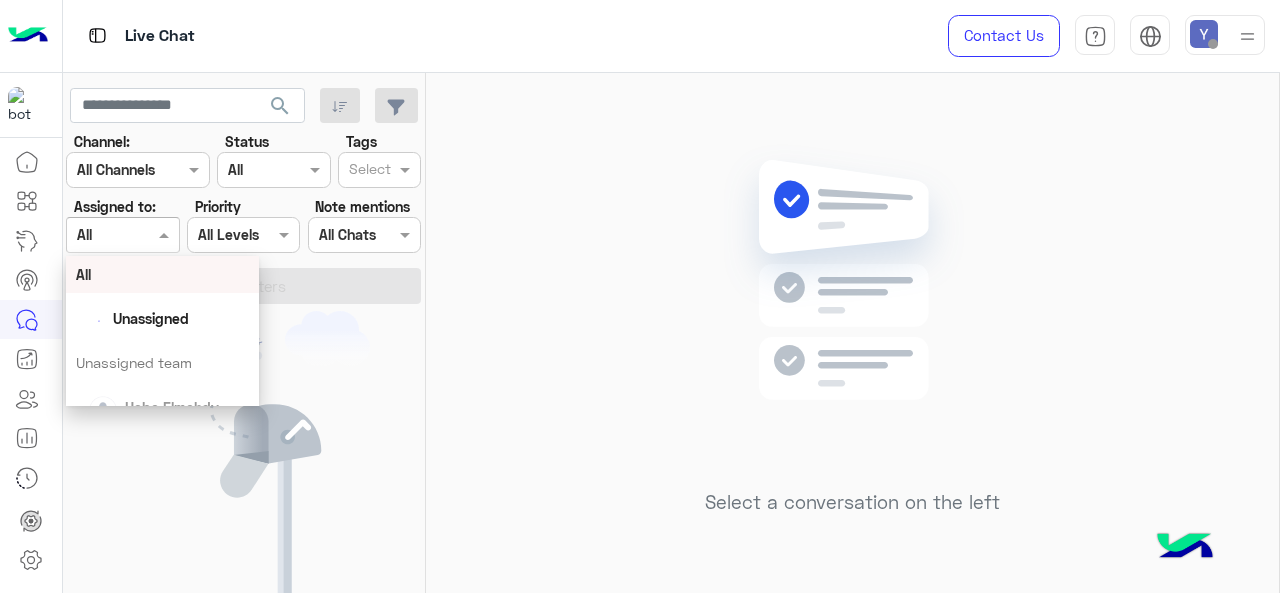 click at bounding box center [122, 234] 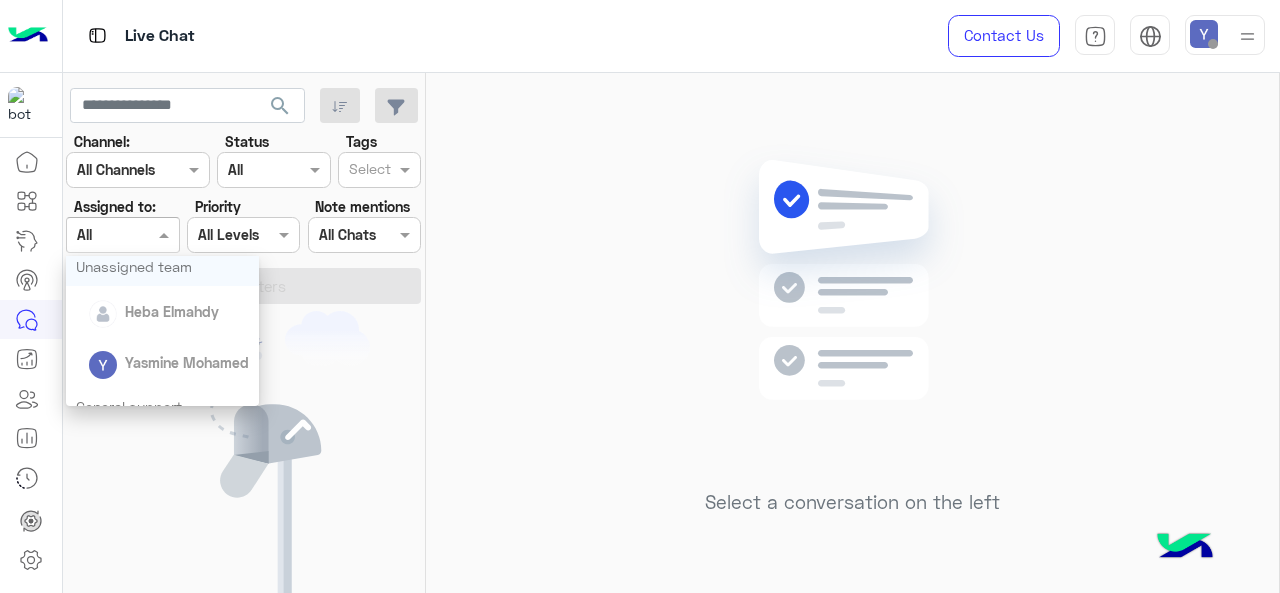 scroll, scrollTop: 0, scrollLeft: 0, axis: both 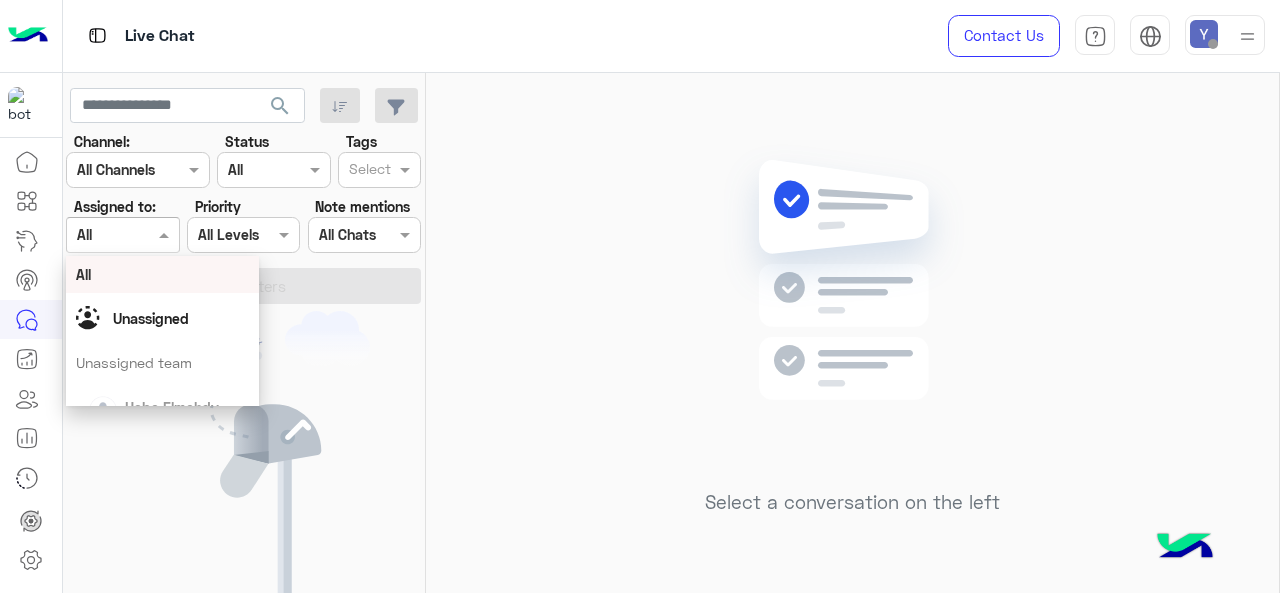 click on "All" at bounding box center (163, 274) 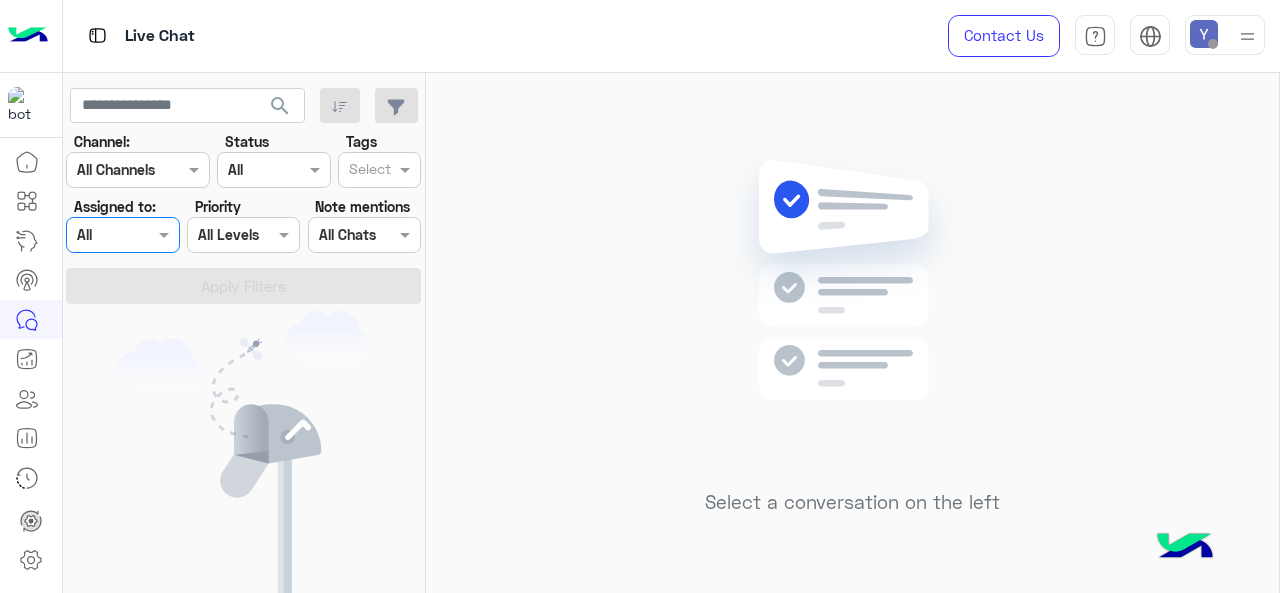 click at bounding box center (364, 234) 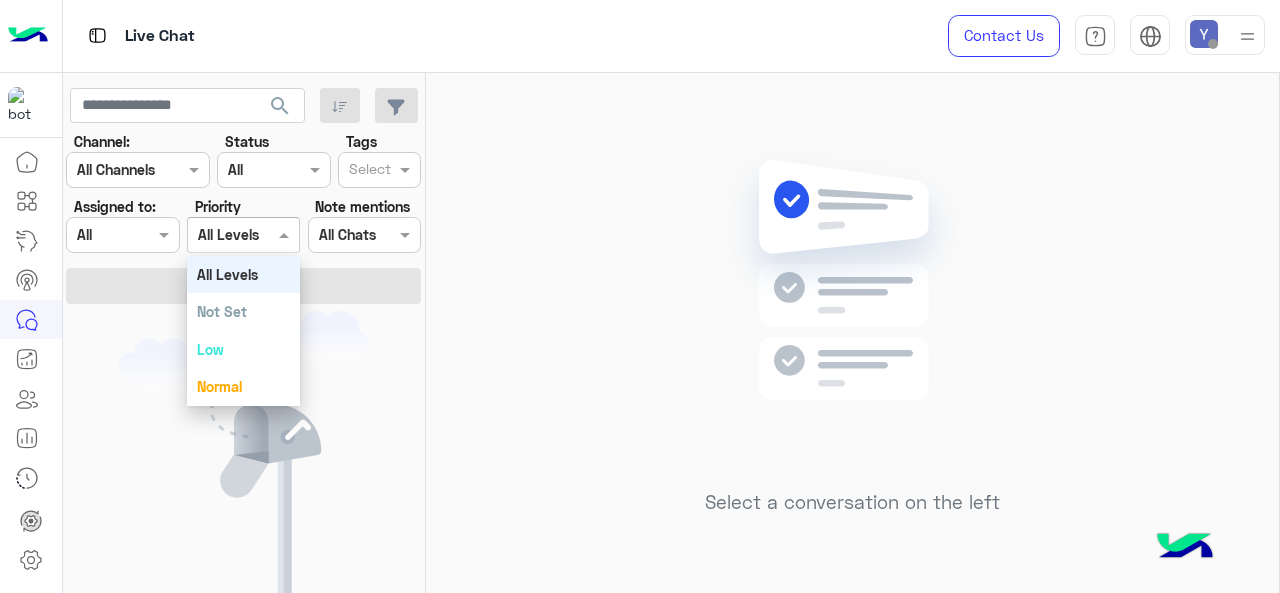 click at bounding box center (286, 234) 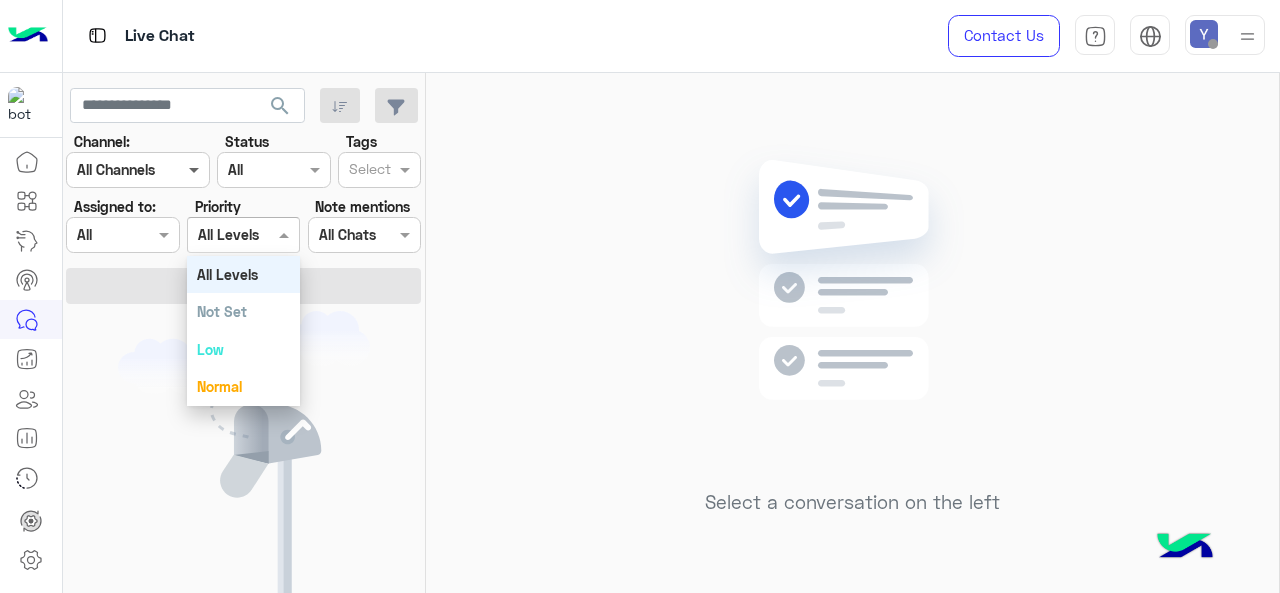 click at bounding box center [196, 169] 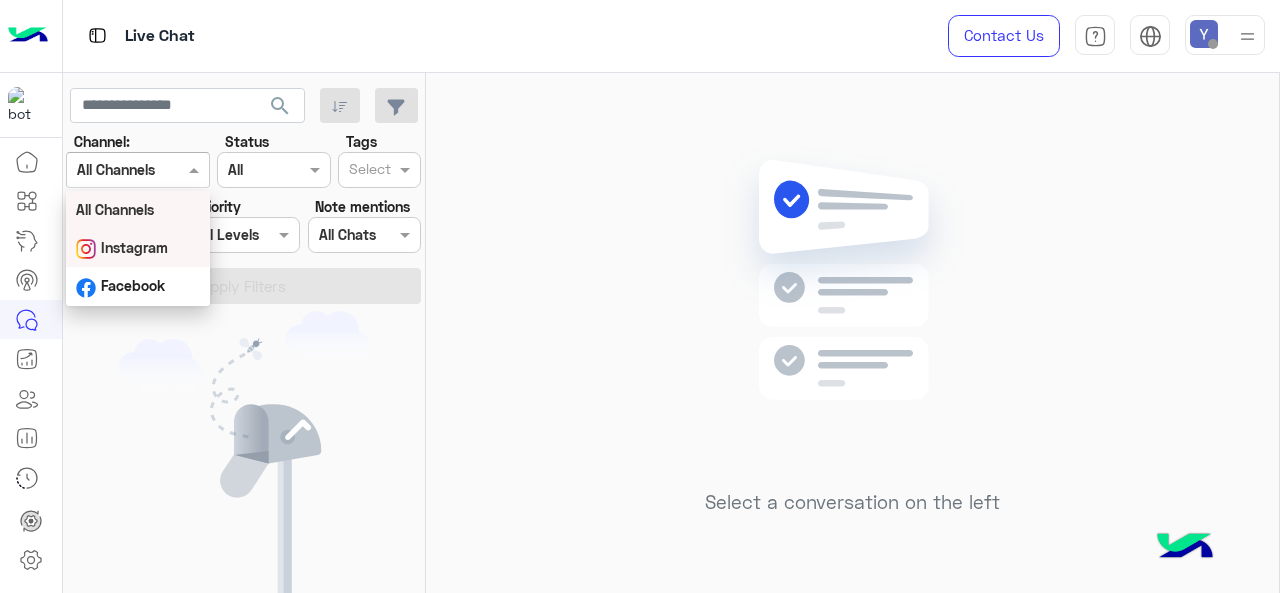 click on "Instagram" at bounding box center (134, 247) 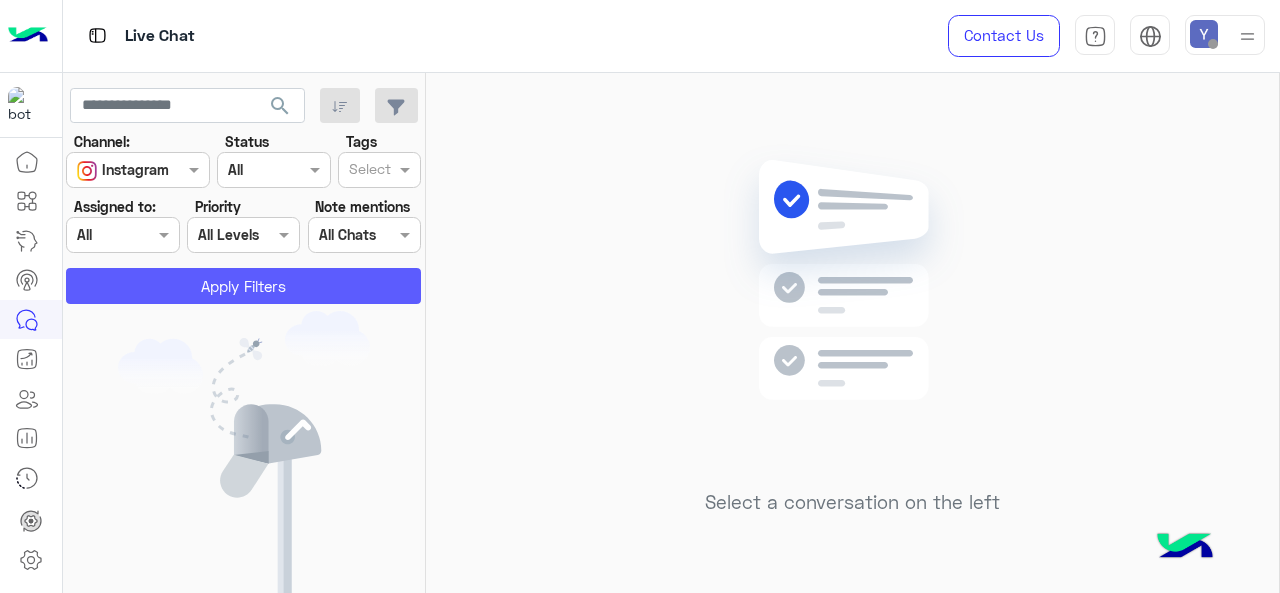 click on "Apply Filters" 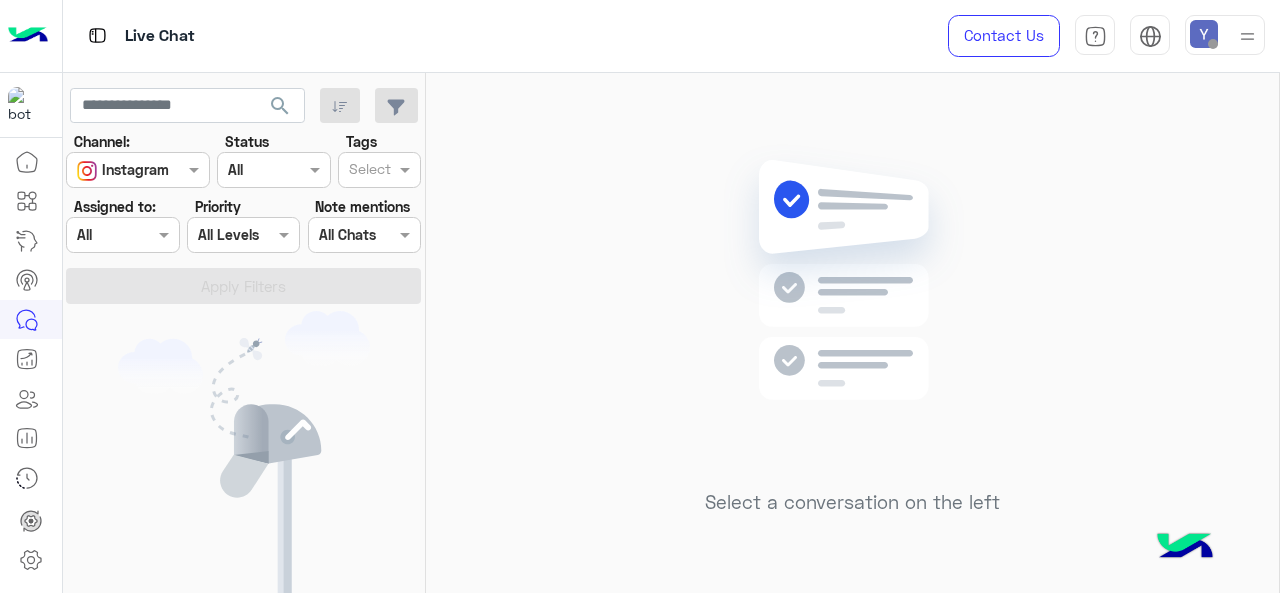 click at bounding box center (1247, 36) 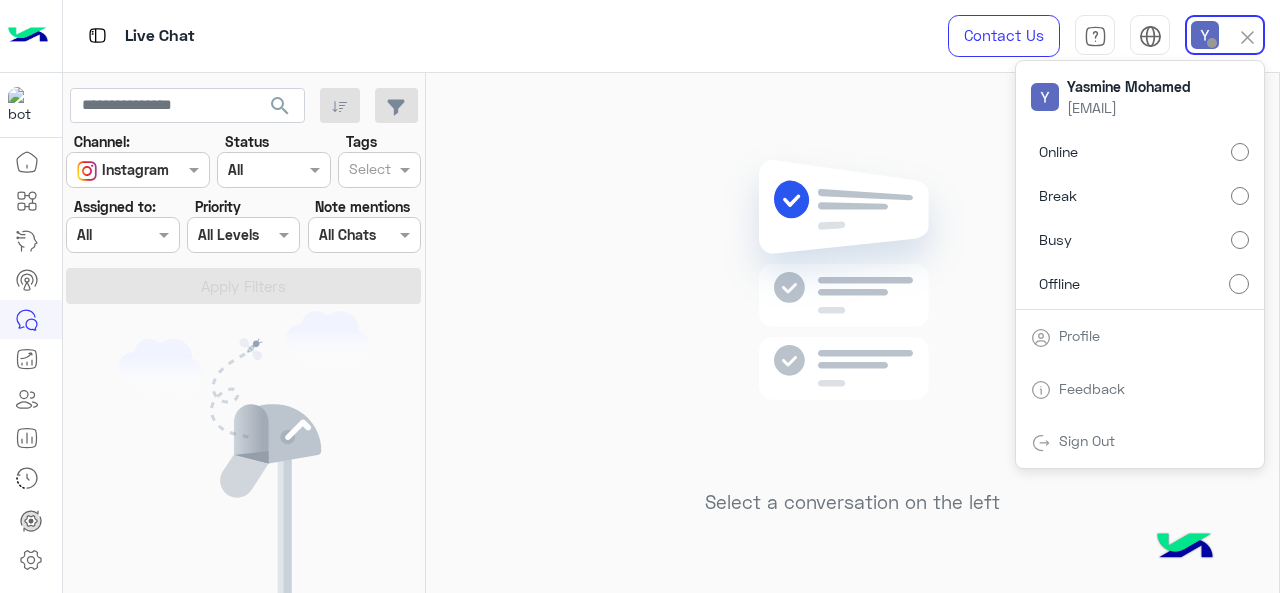 click on "Online" at bounding box center [1140, 152] 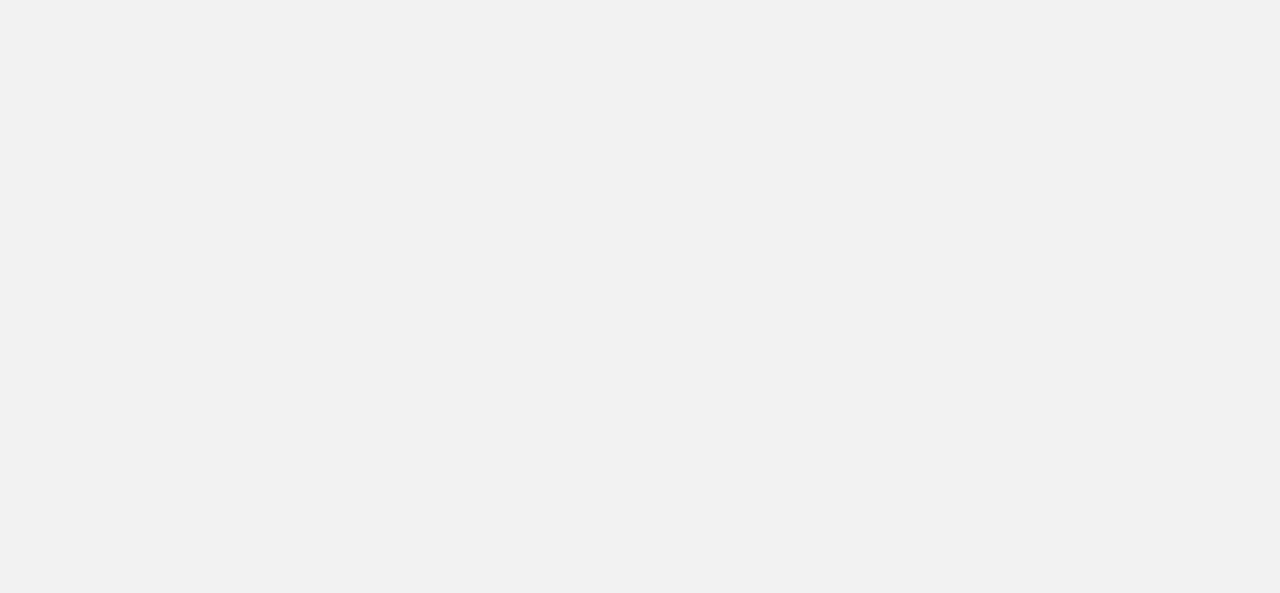 scroll, scrollTop: 0, scrollLeft: 0, axis: both 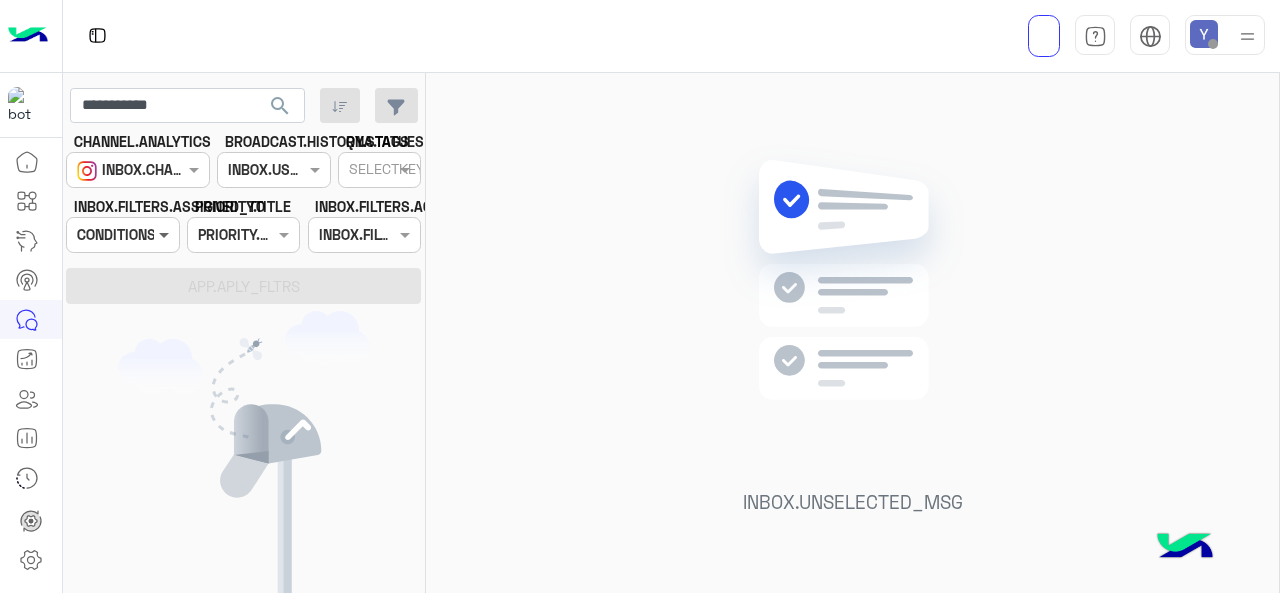 click at bounding box center (166, 234) 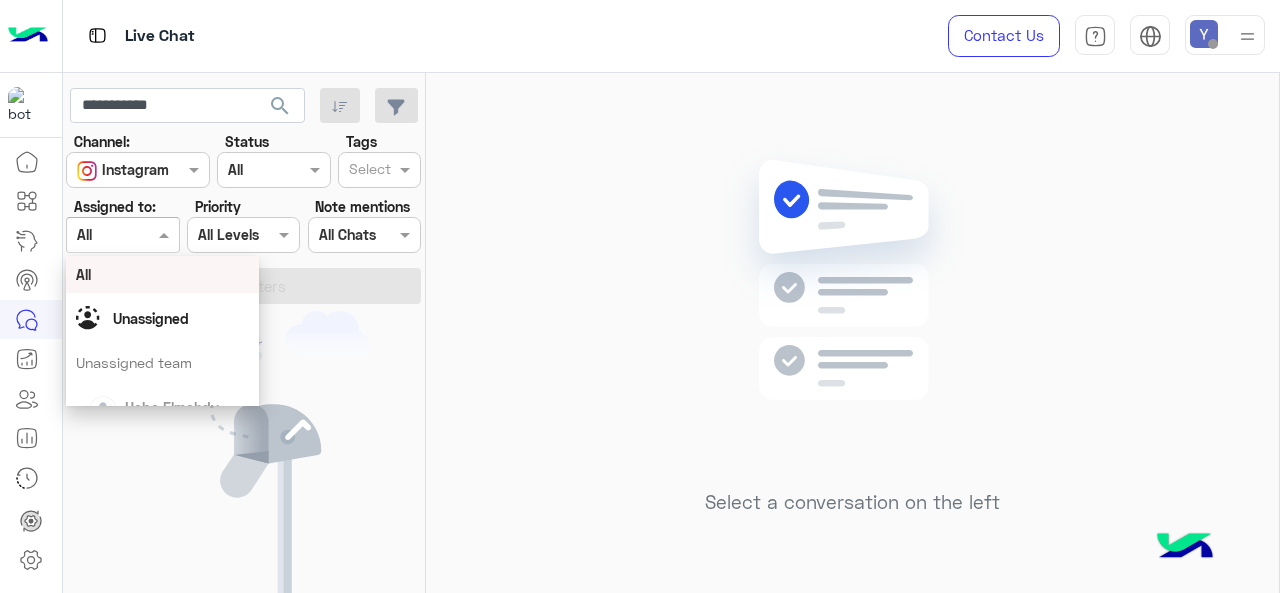 click on "All" at bounding box center (163, 274) 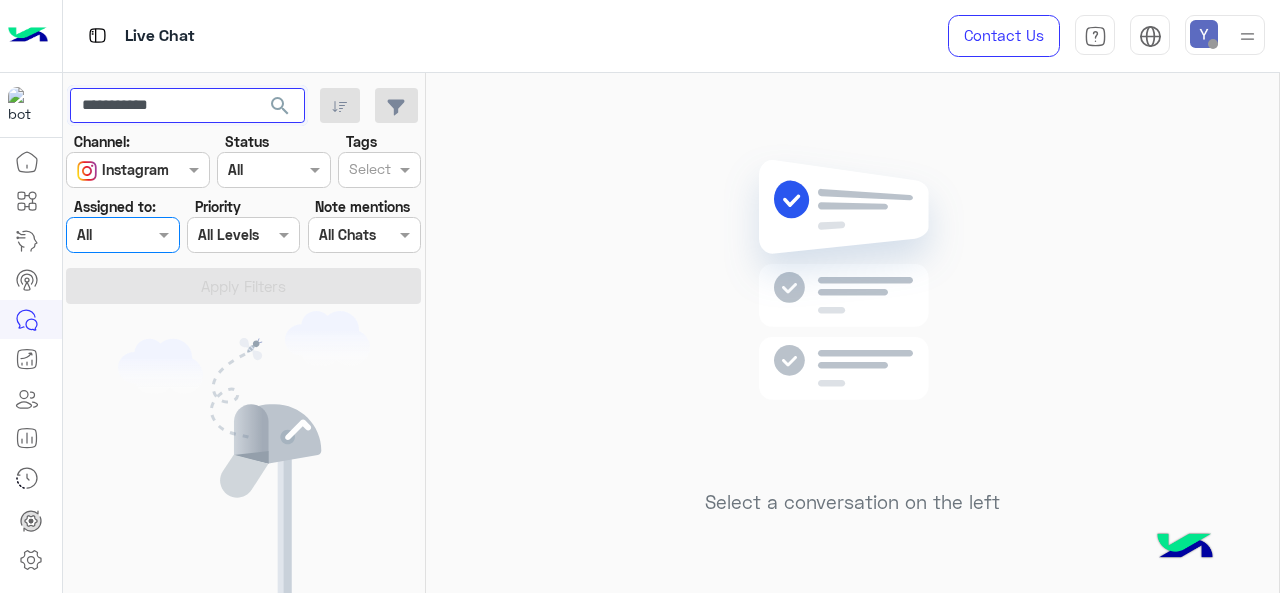 click on "**********" at bounding box center (187, 106) 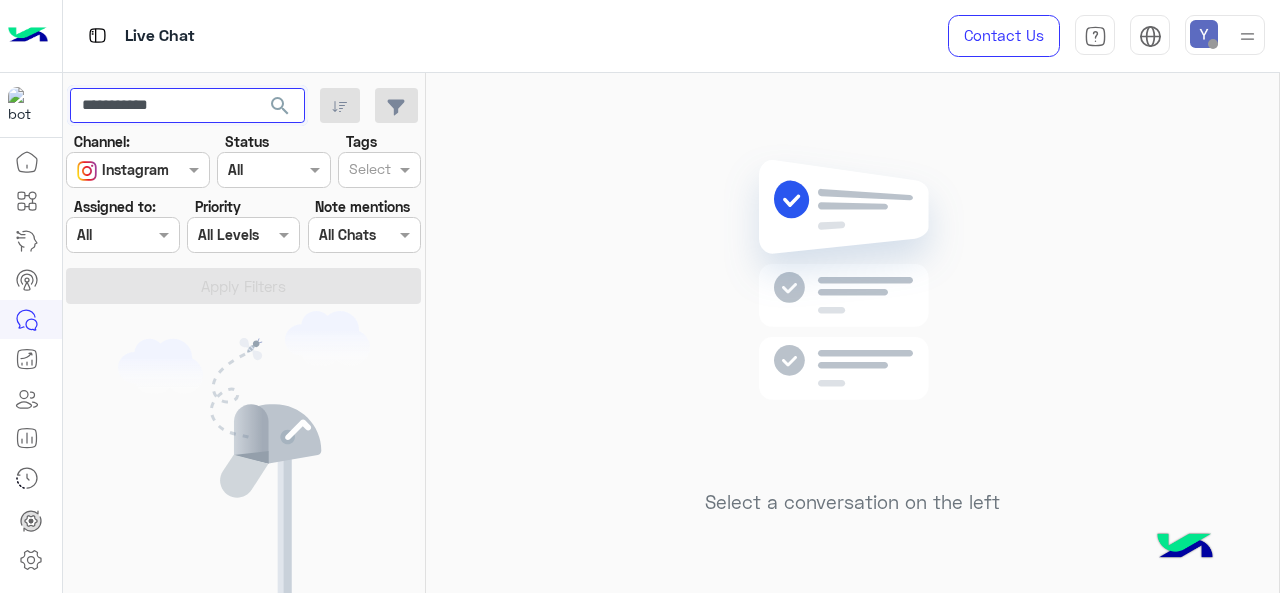 click on "**********" at bounding box center [187, 106] 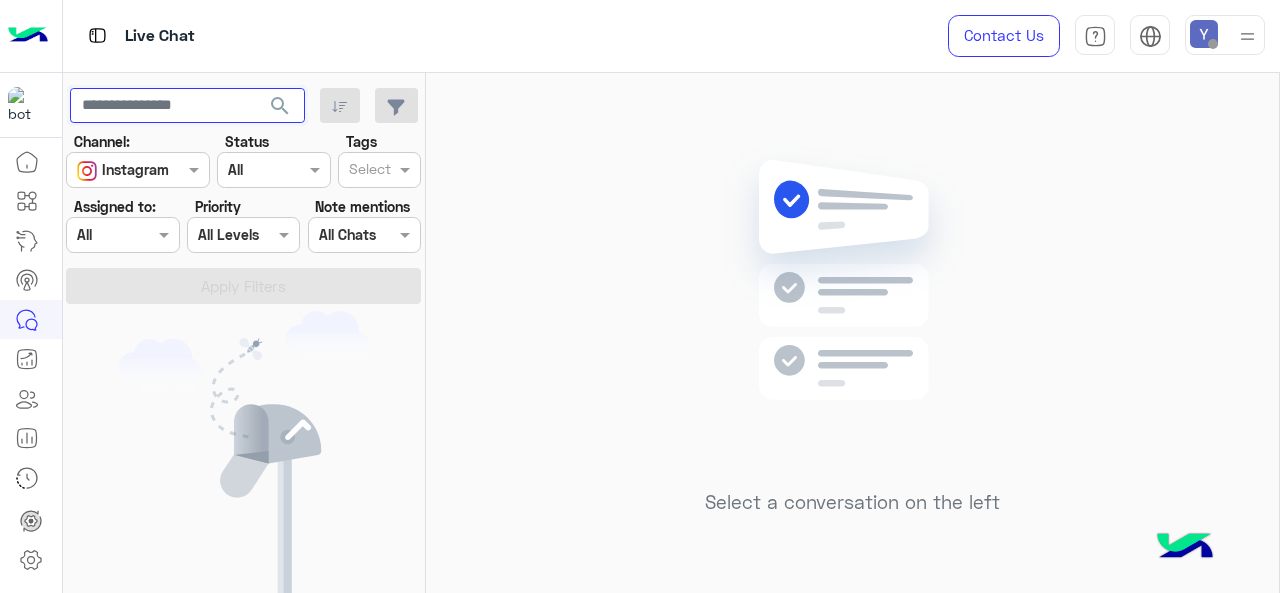 type 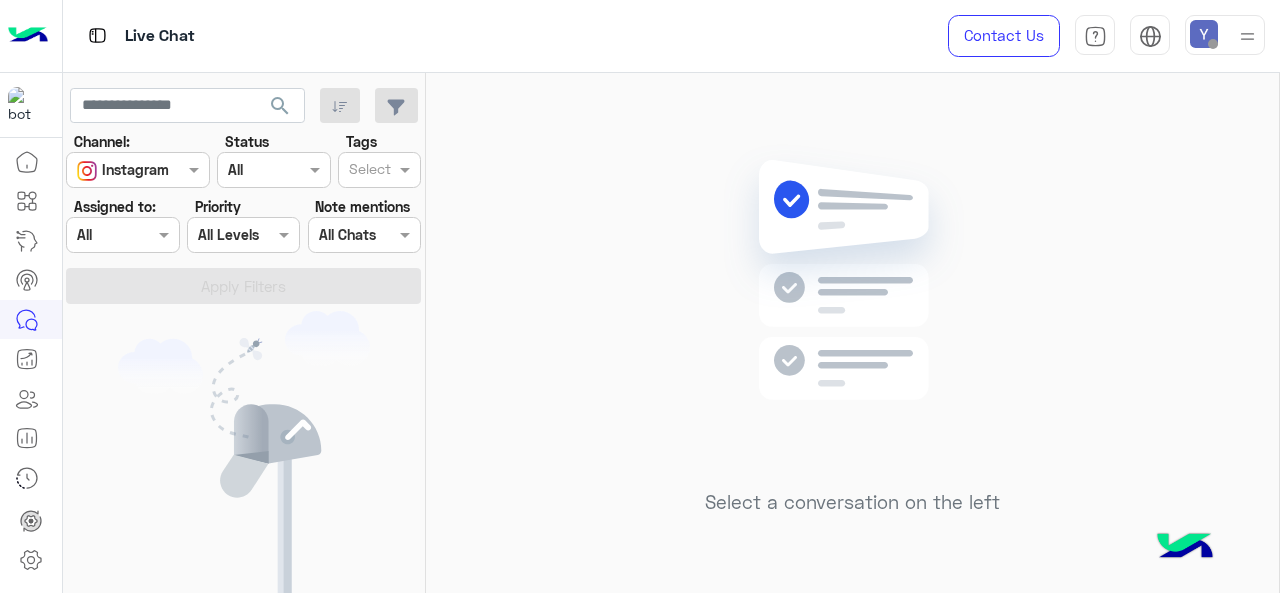click on "search" 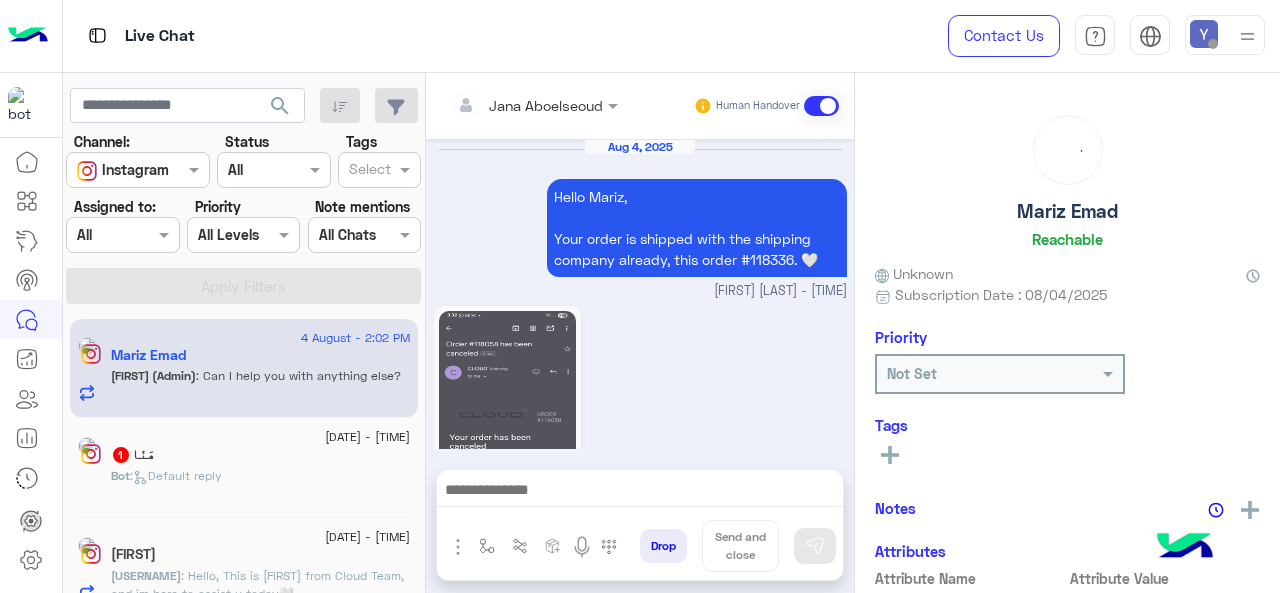 scroll, scrollTop: 892, scrollLeft: 0, axis: vertical 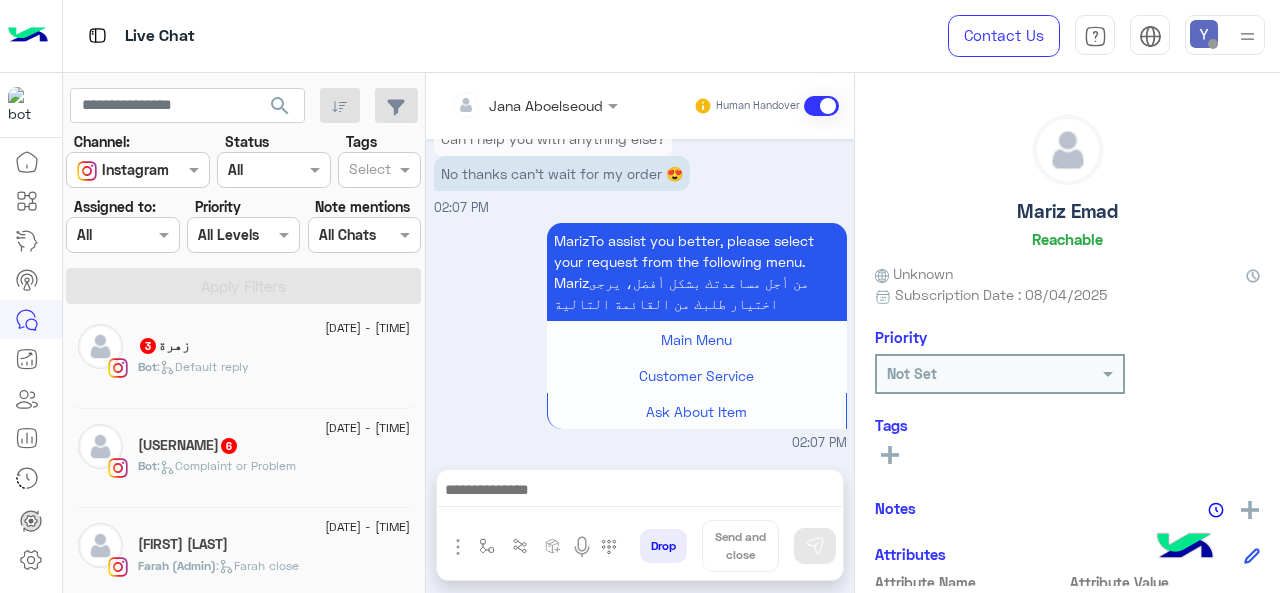 click on "[FIRST]   6" 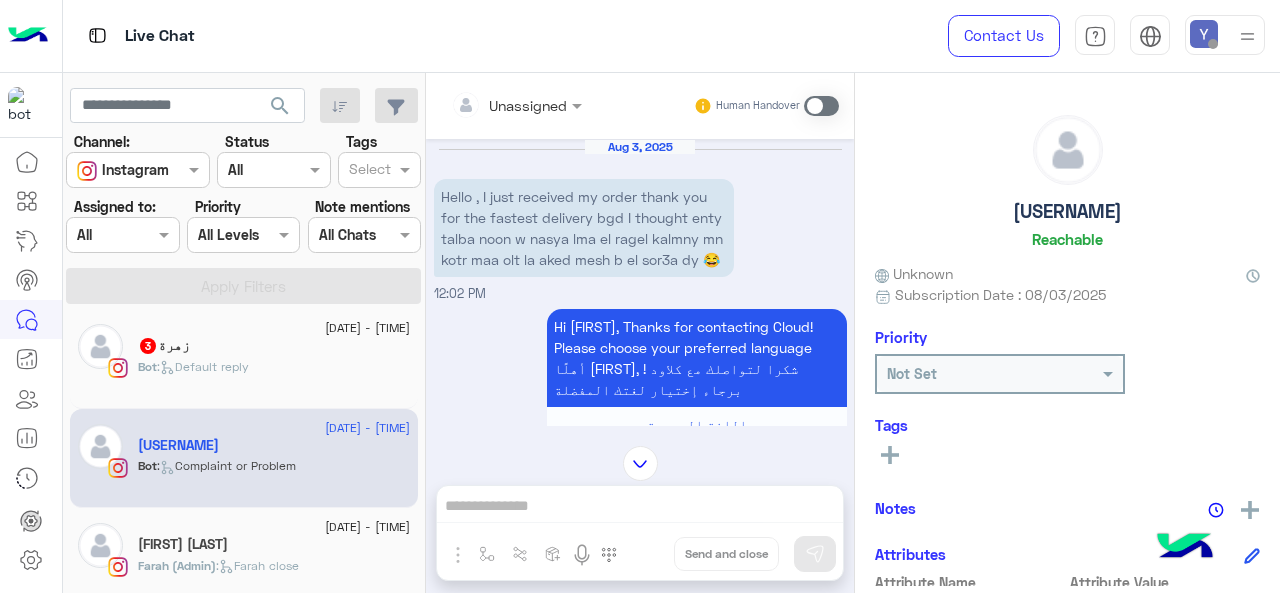 scroll, scrollTop: 283, scrollLeft: 0, axis: vertical 